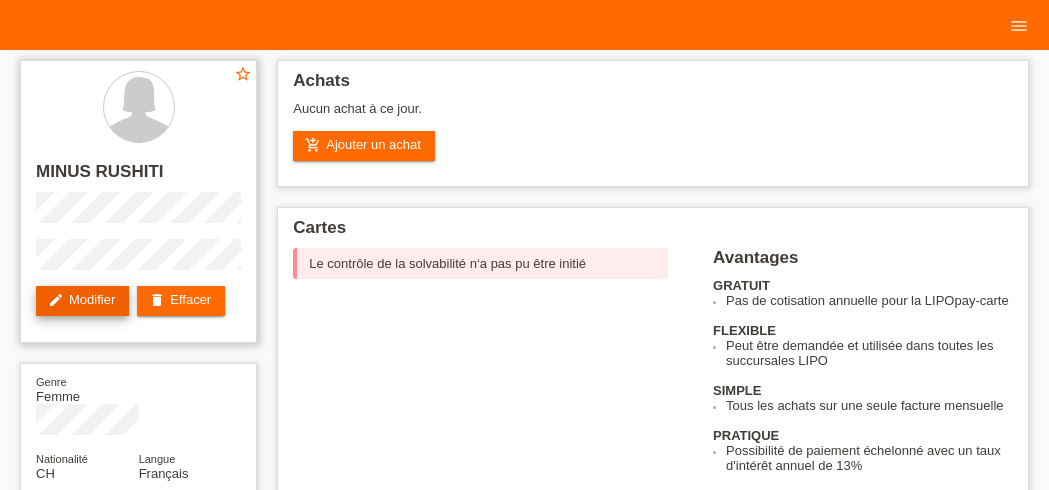scroll, scrollTop: 0, scrollLeft: 0, axis: both 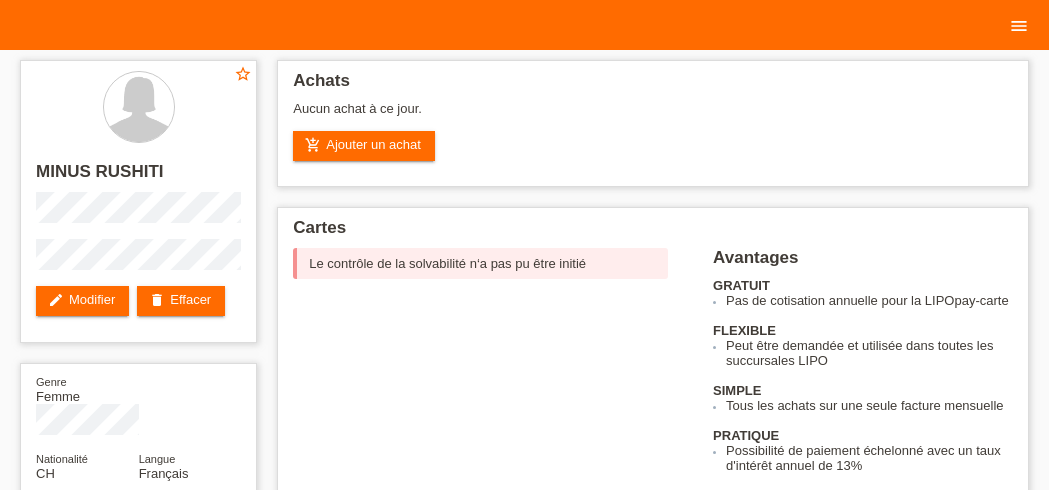 click on "menu" at bounding box center (1019, 26) 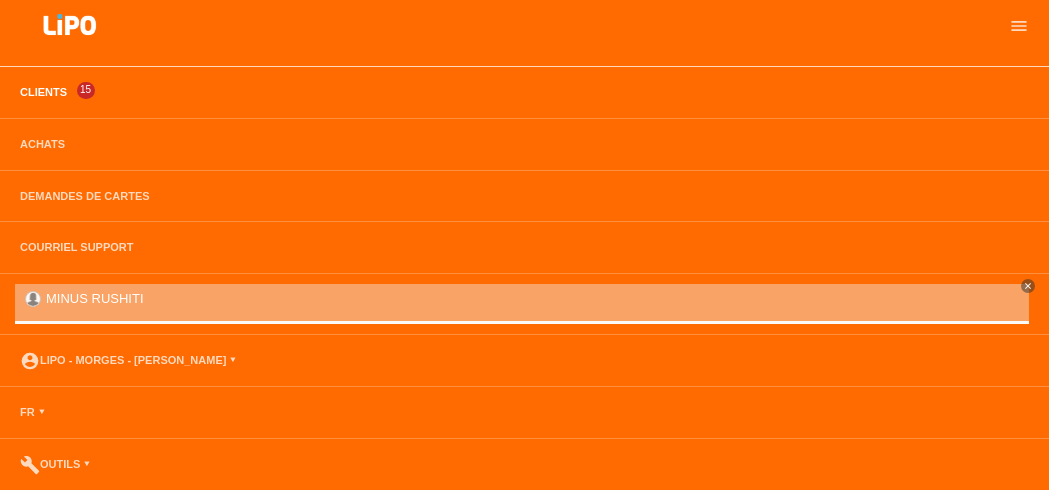 click on "Clients" at bounding box center (43, 92) 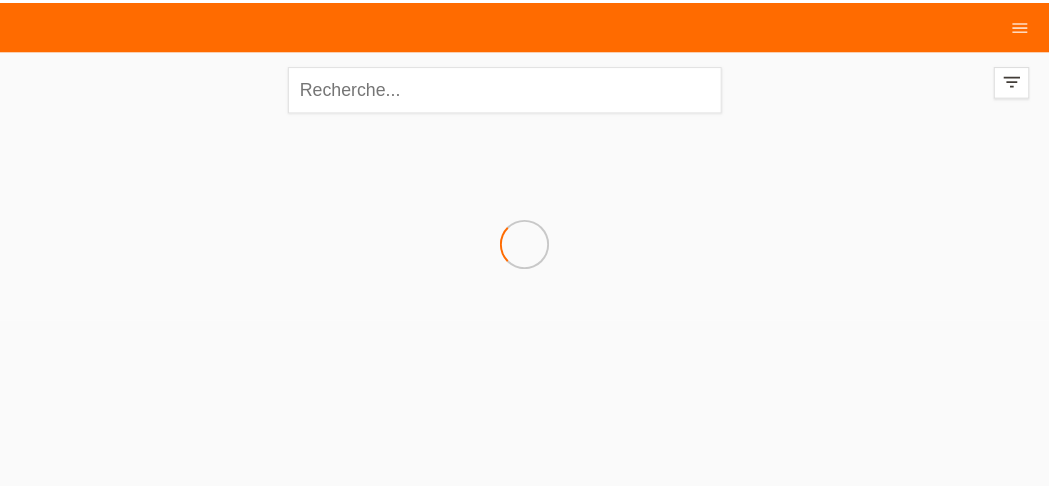 scroll, scrollTop: 0, scrollLeft: 0, axis: both 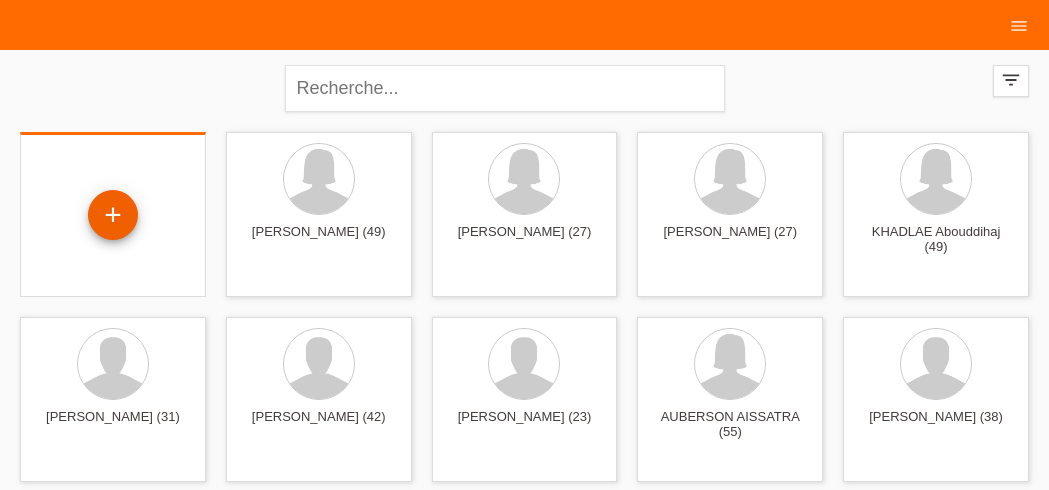 click on "+" at bounding box center (113, 215) 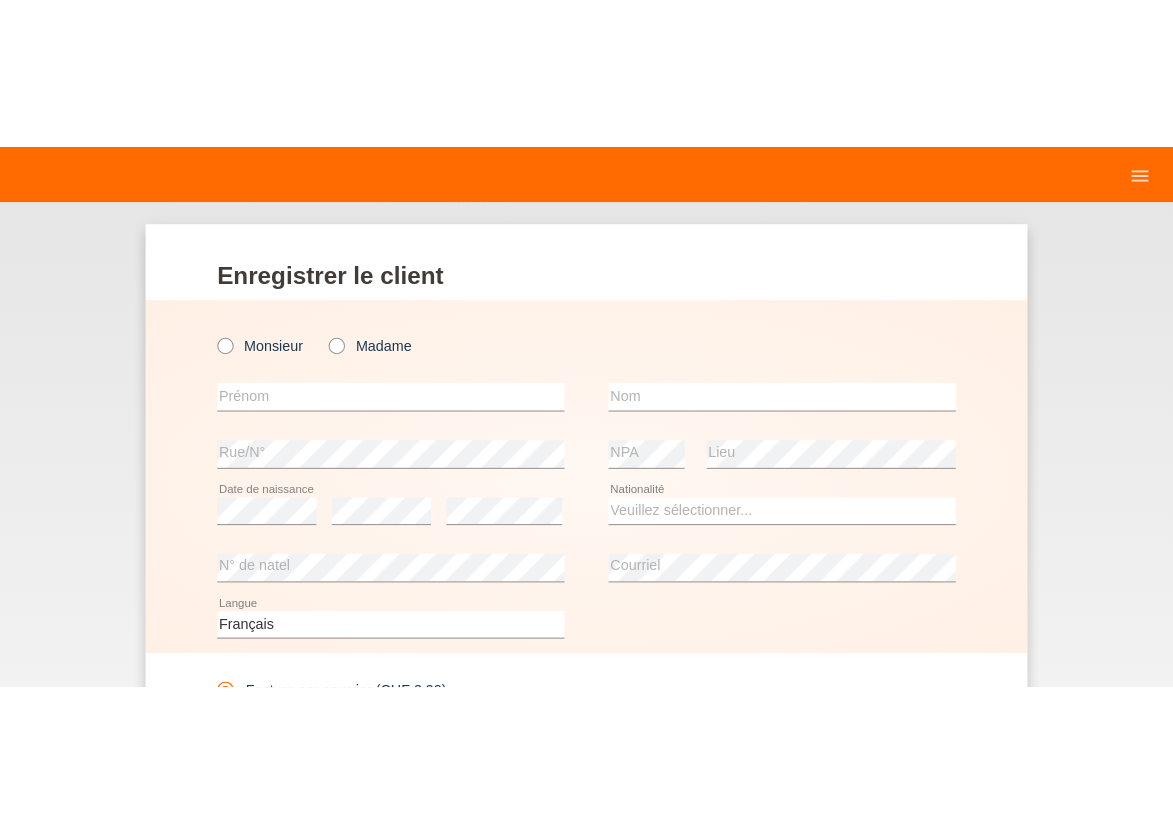 scroll, scrollTop: 0, scrollLeft: 0, axis: both 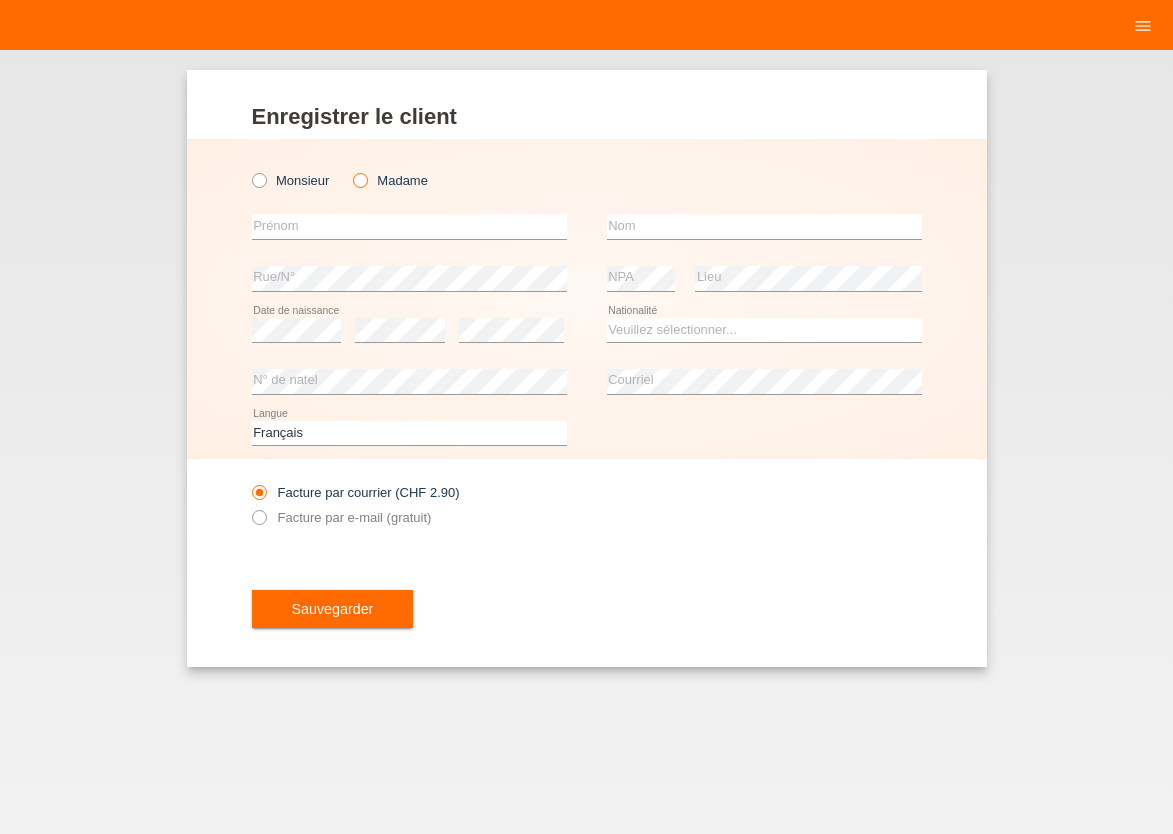 click at bounding box center (350, 170) 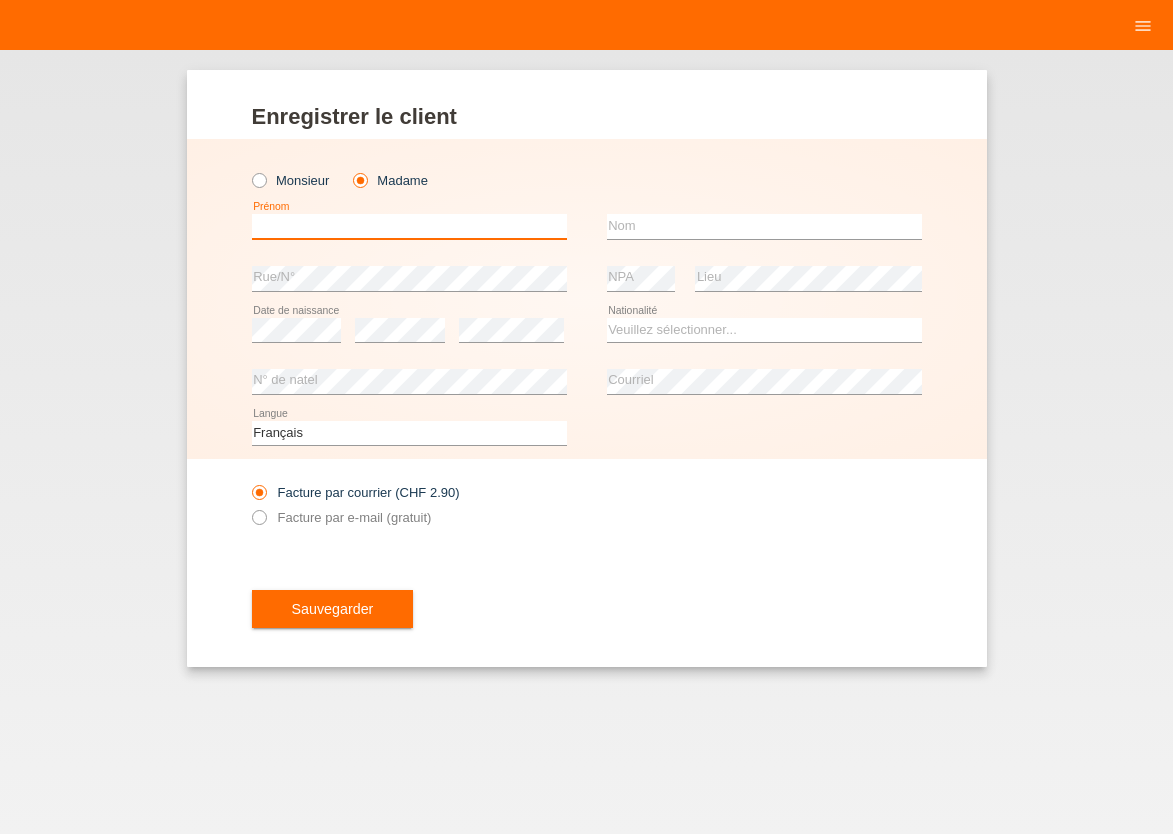 click at bounding box center [409, 226] 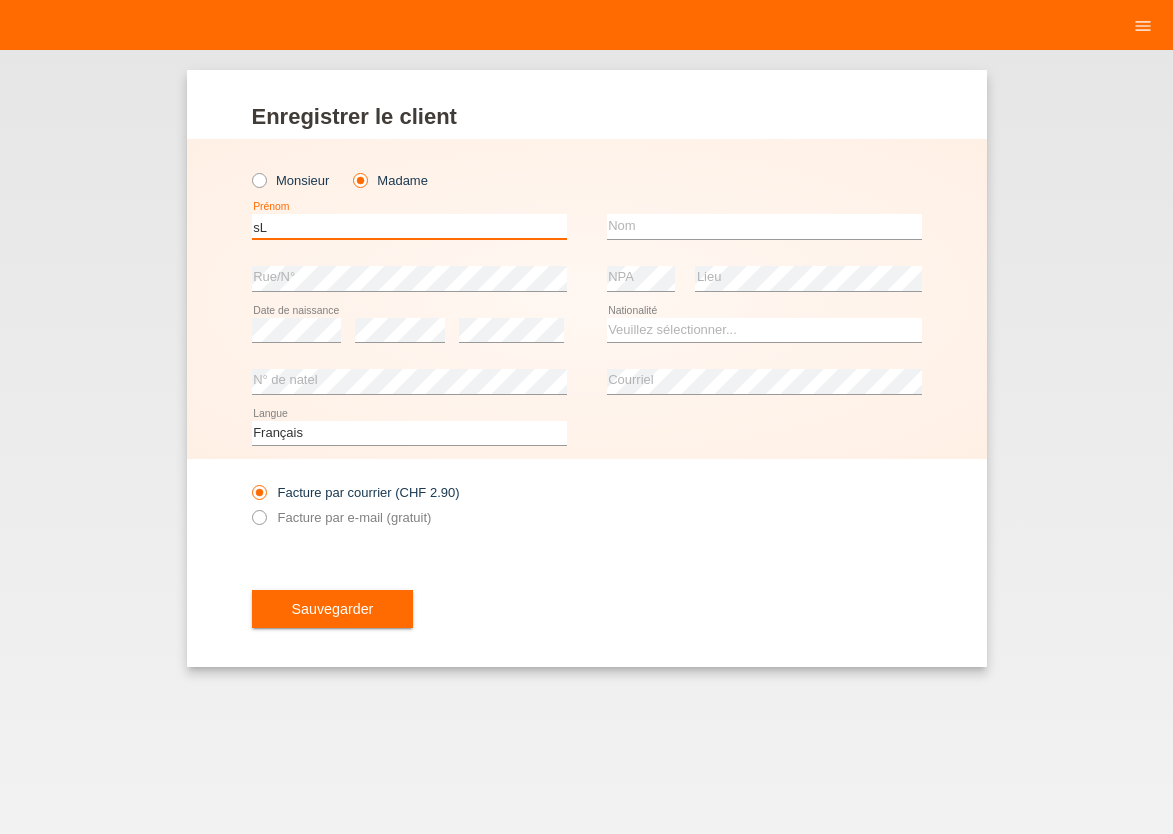 type on "s" 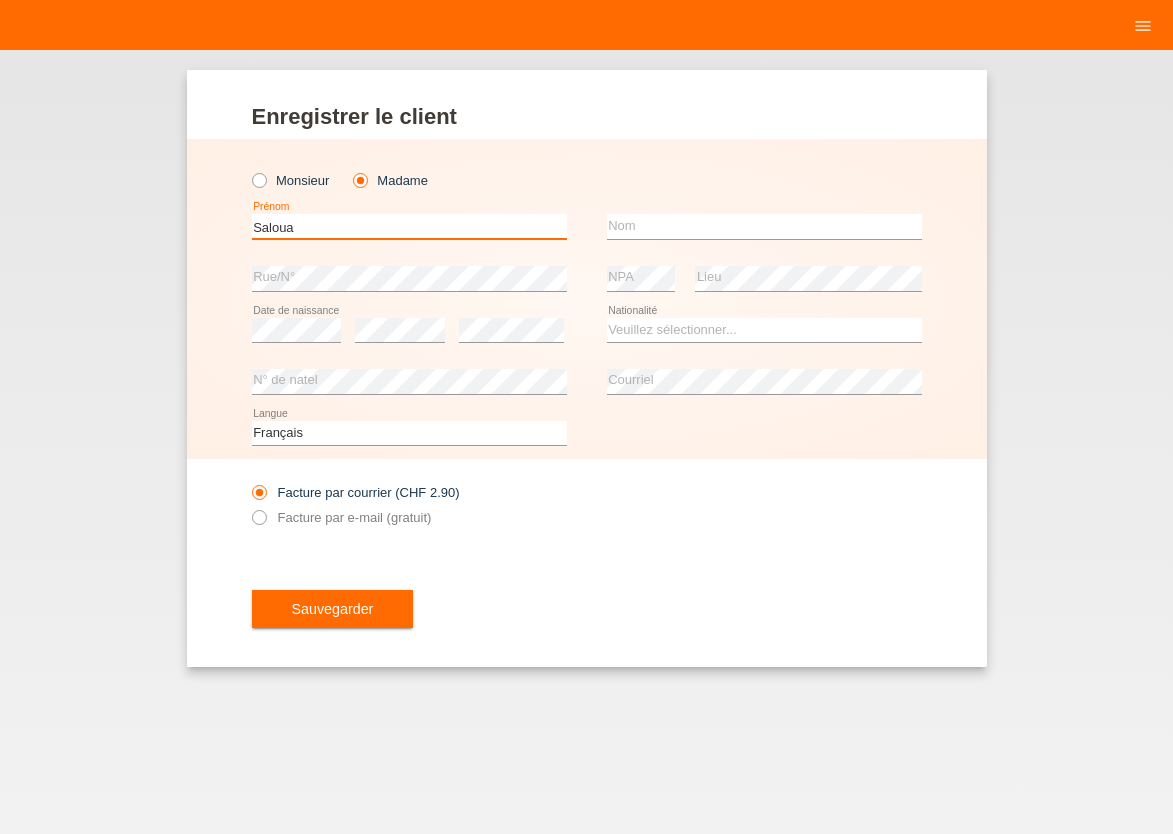 type on "Saloua" 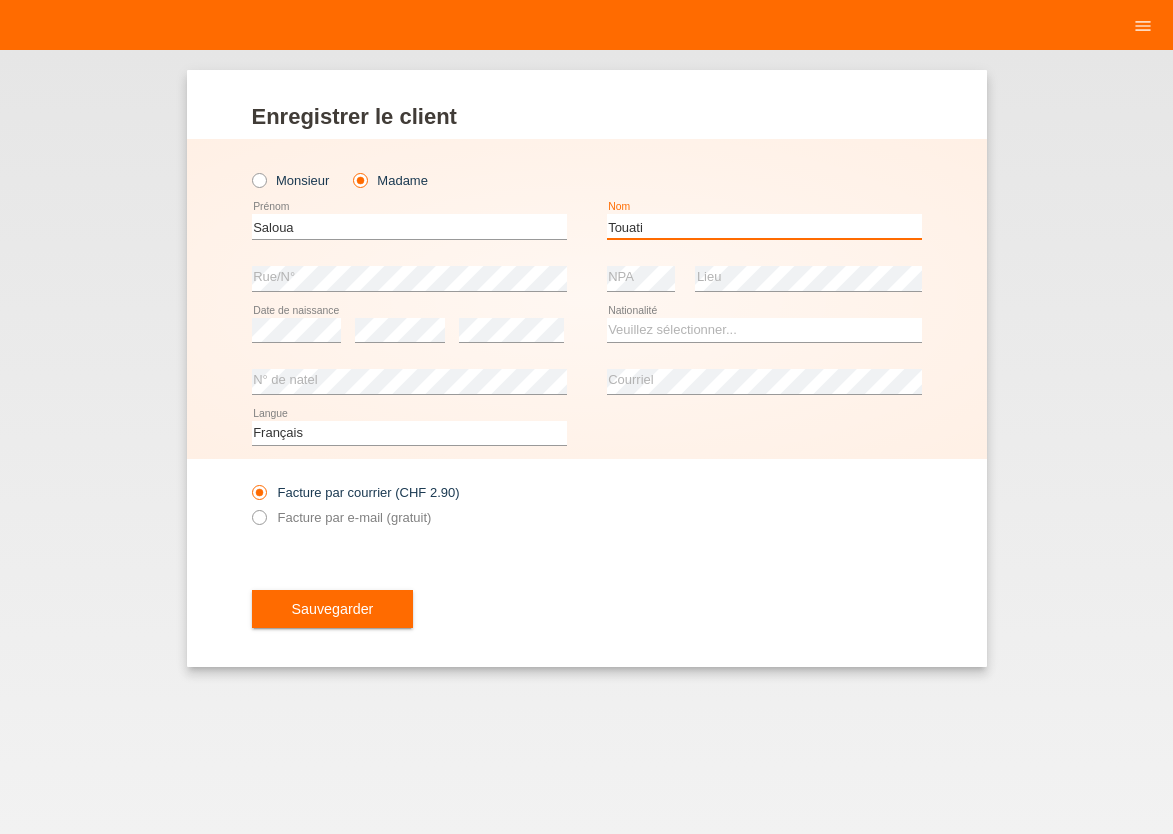 type on "Touati" 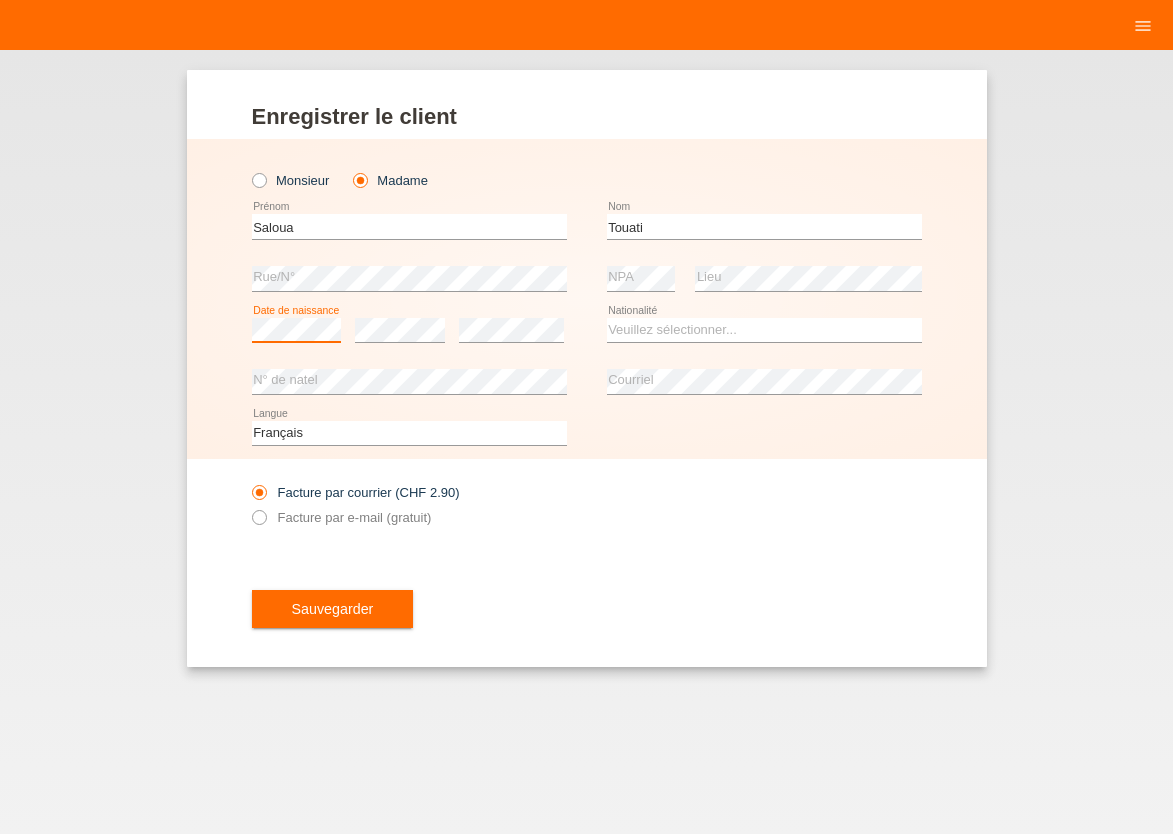 scroll, scrollTop: 0, scrollLeft: 0, axis: both 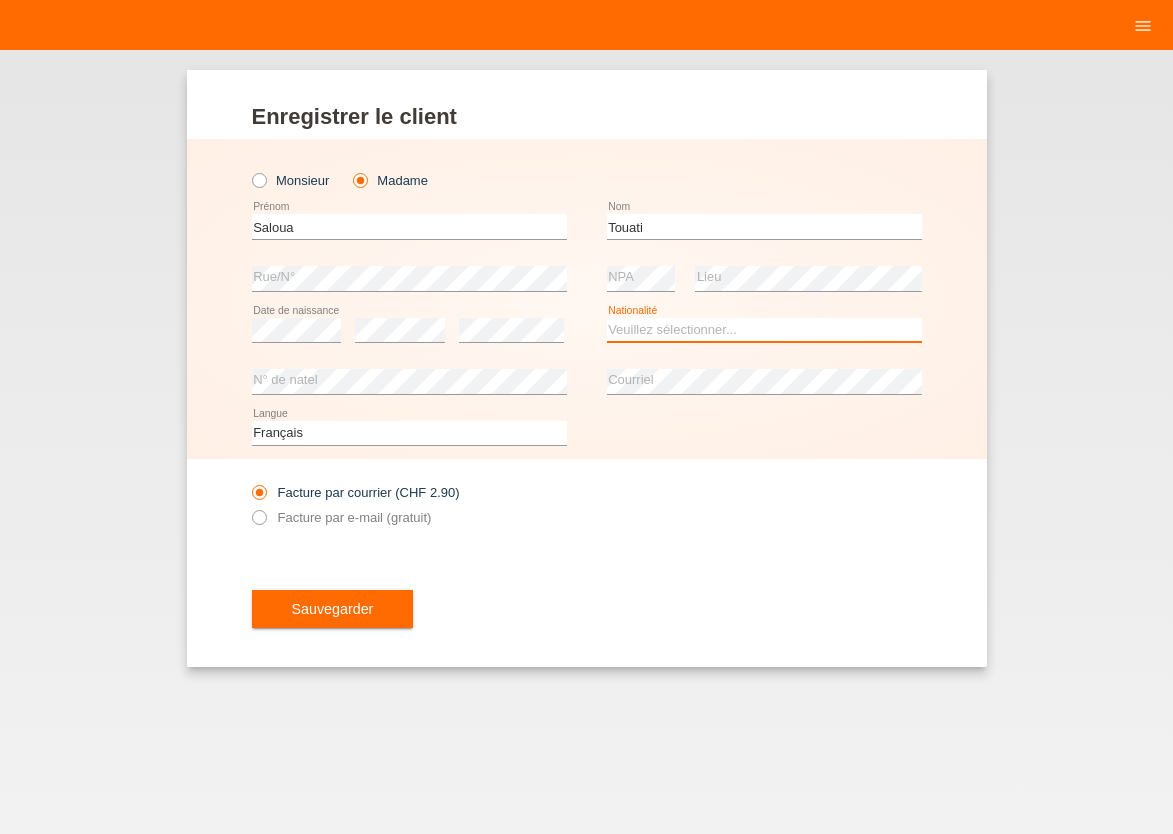 click on "Veuillez sélectionner...
Suisse
Allemagne
Autriche
Liechtenstein
------------
Afghanistan
Afrique du Sud
Åland
Albanie
Algérie Allemagne Andorre Angola Anguilla Antarctique Antigua-et-Barbuda Argentine" at bounding box center (764, 330) 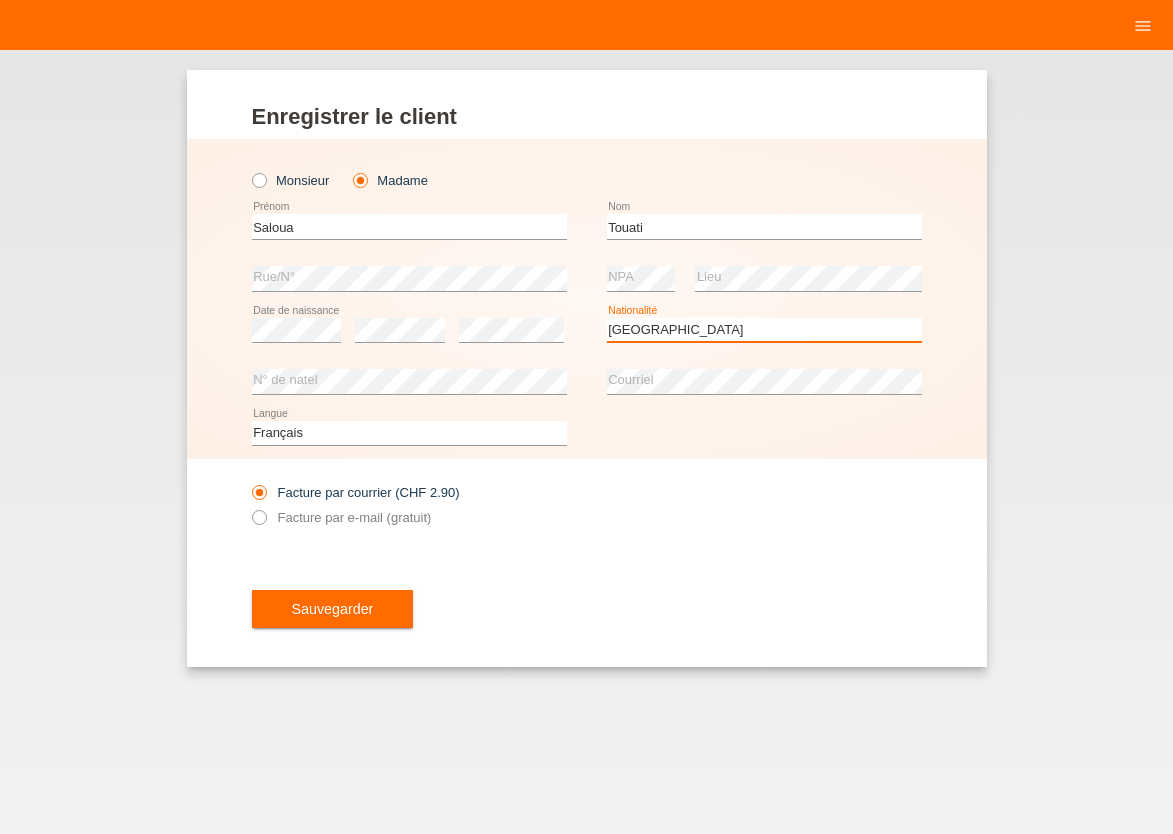 click on "Tunisie" at bounding box center [0, 0] 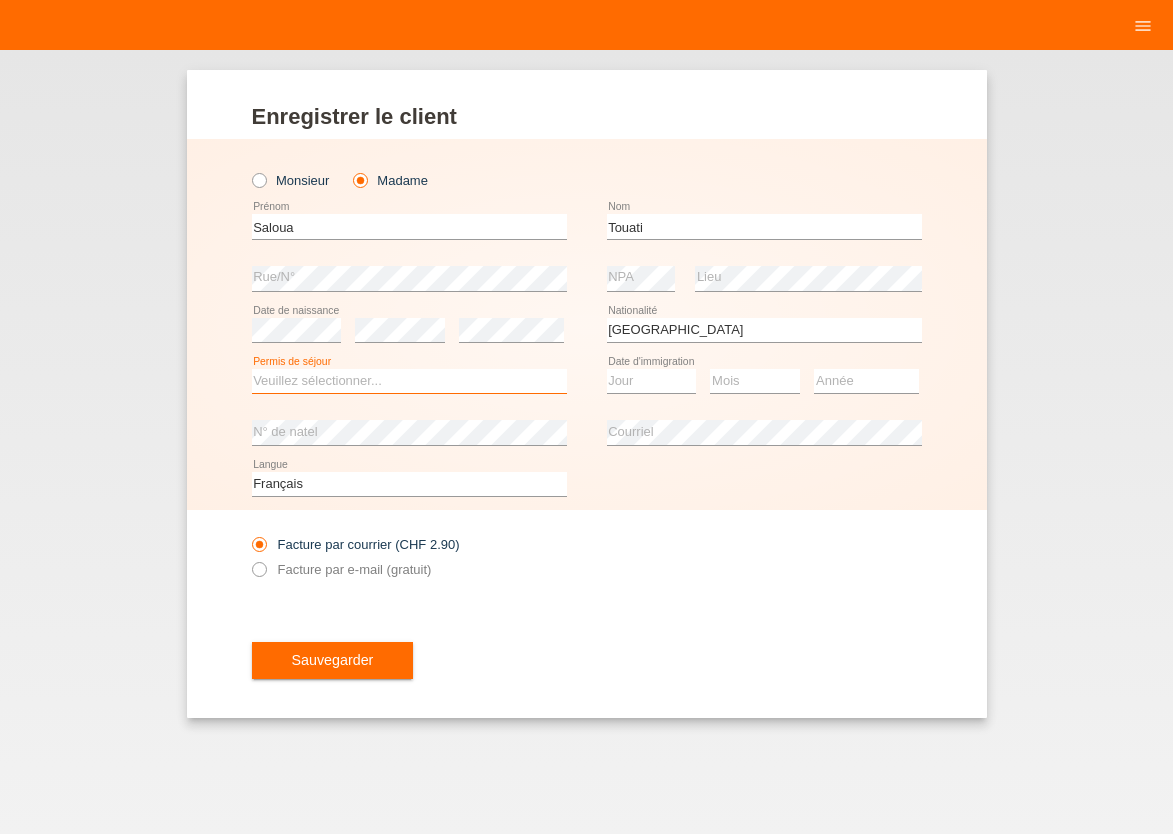 click on "Veuillez sélectionner...
C
B
B - Statut de réfugié
Autre" at bounding box center (409, 381) 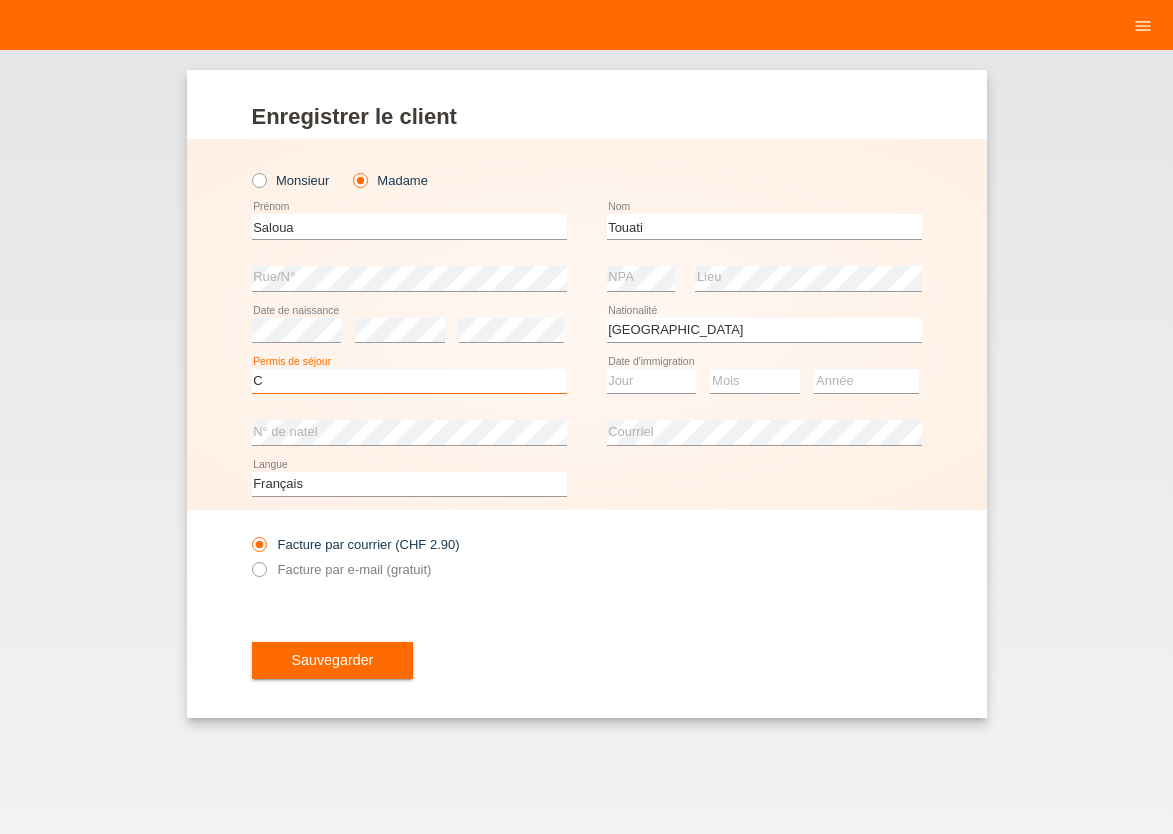 click on "C" at bounding box center [0, 0] 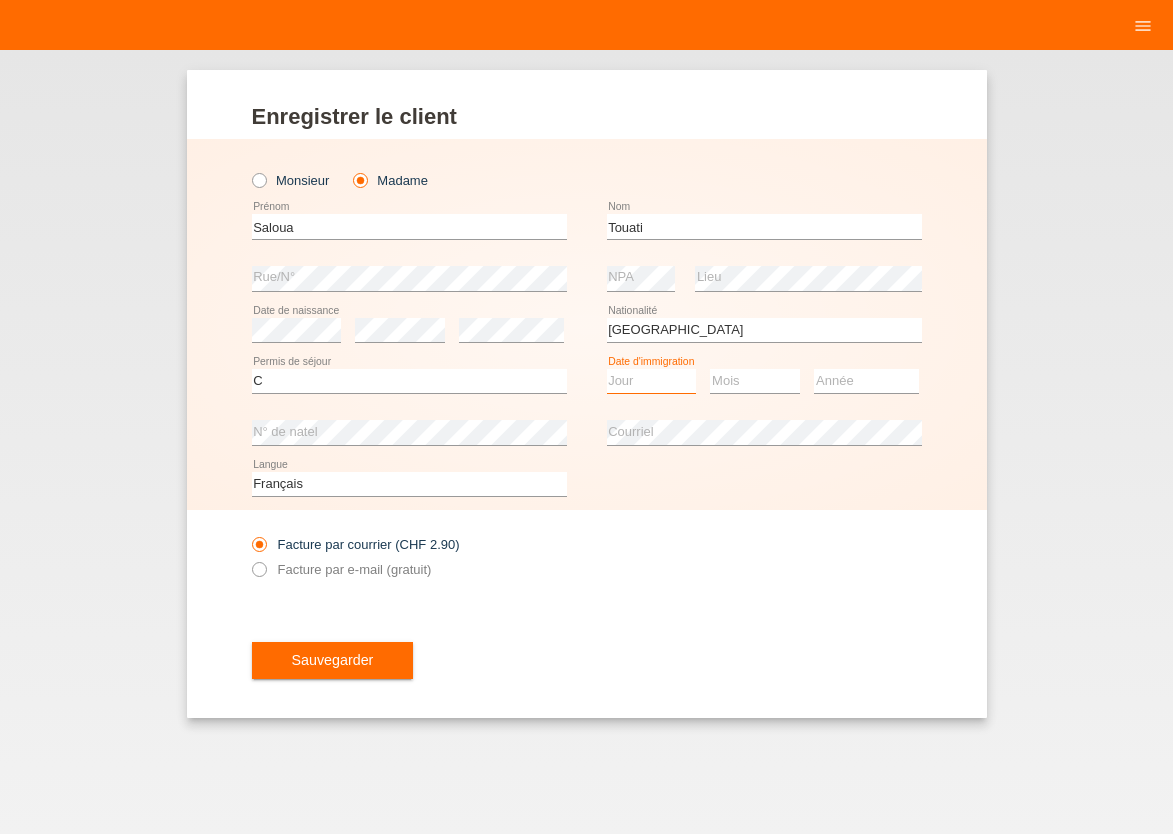 click on "Jour
01
02
03
04
05
06
07
08
09
10 11" at bounding box center (652, 381) 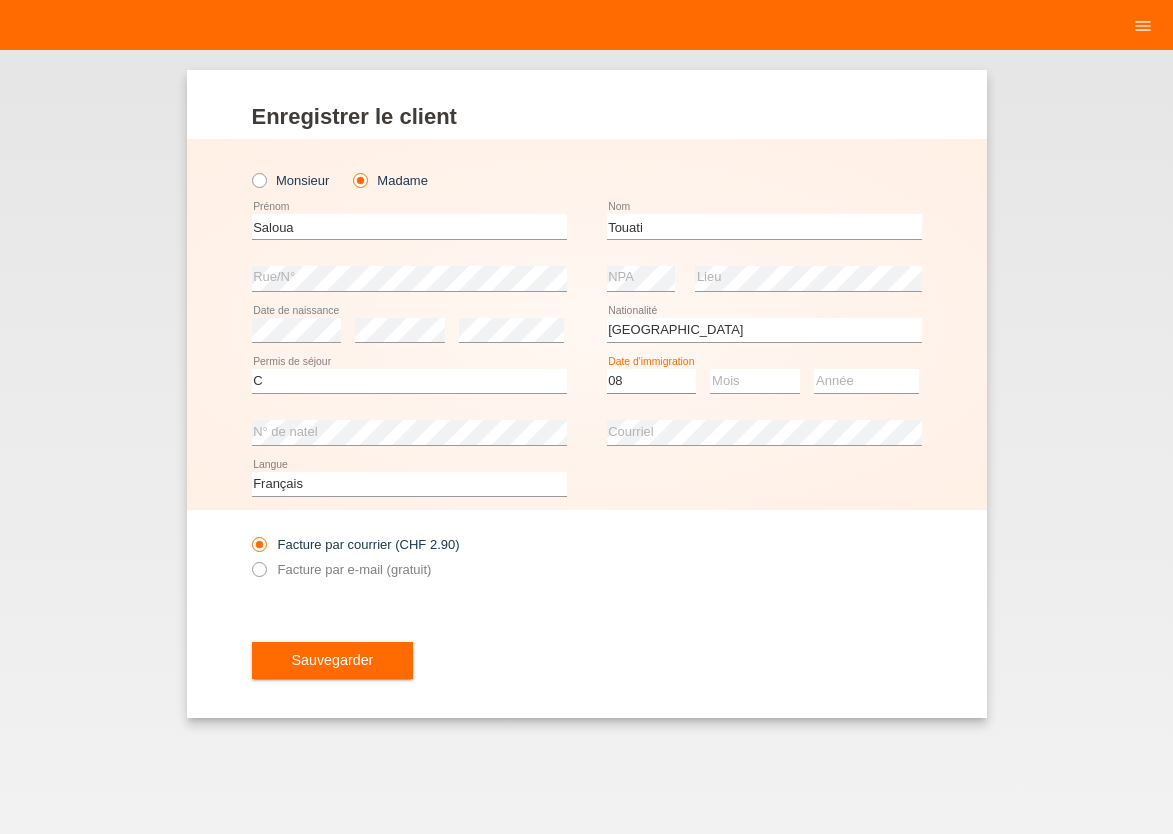 click on "08" at bounding box center (0, 0) 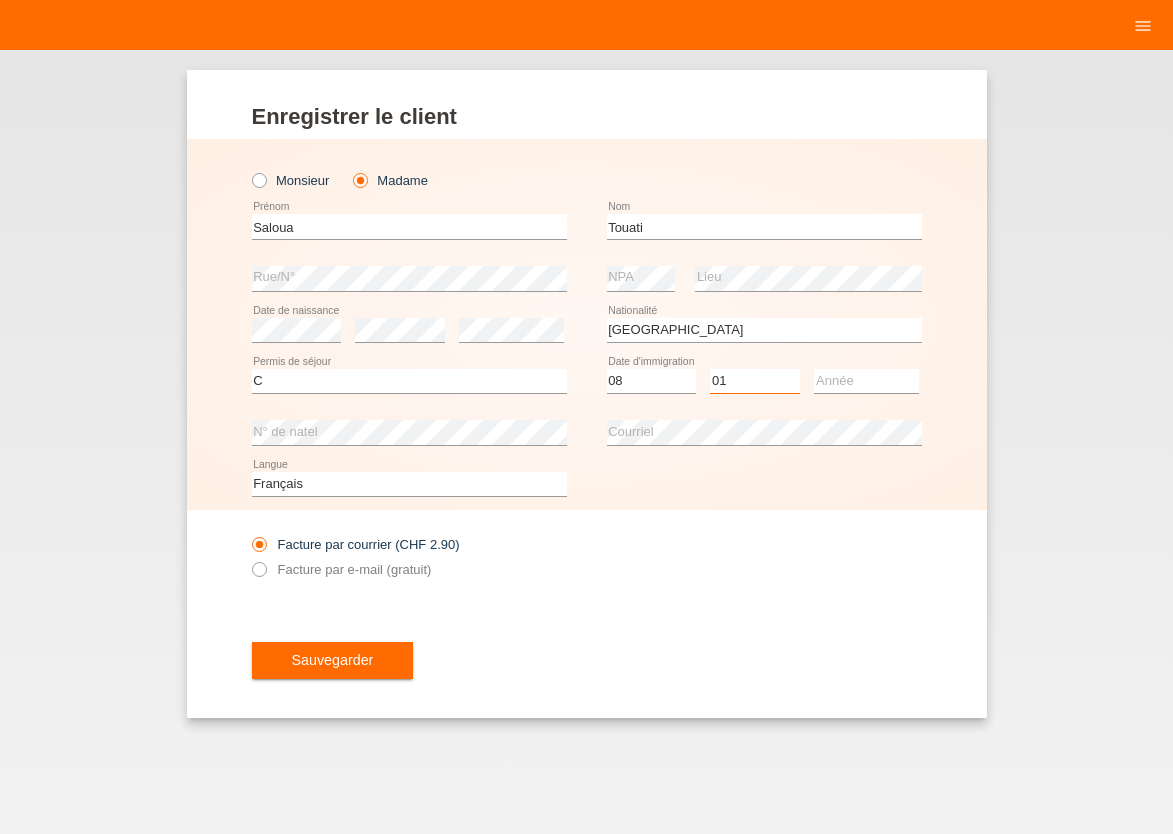select on "02" 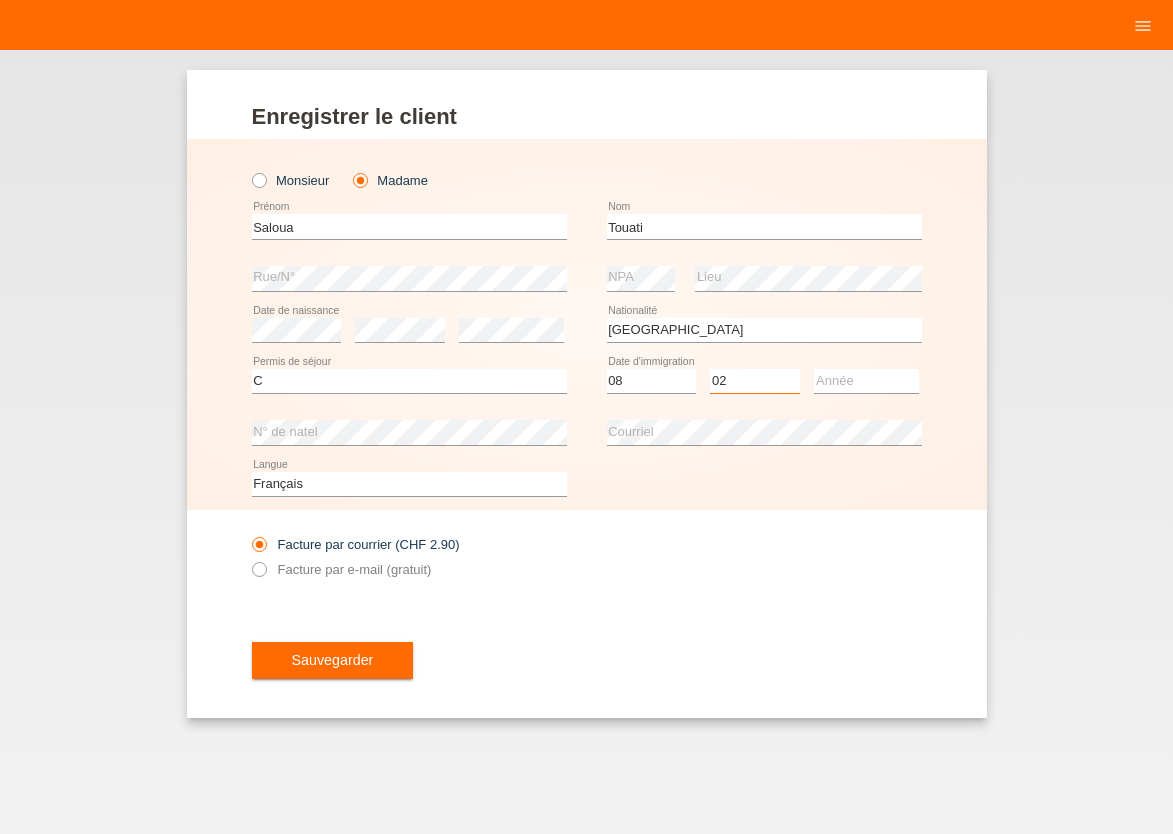 scroll, scrollTop: 0, scrollLeft: 0, axis: both 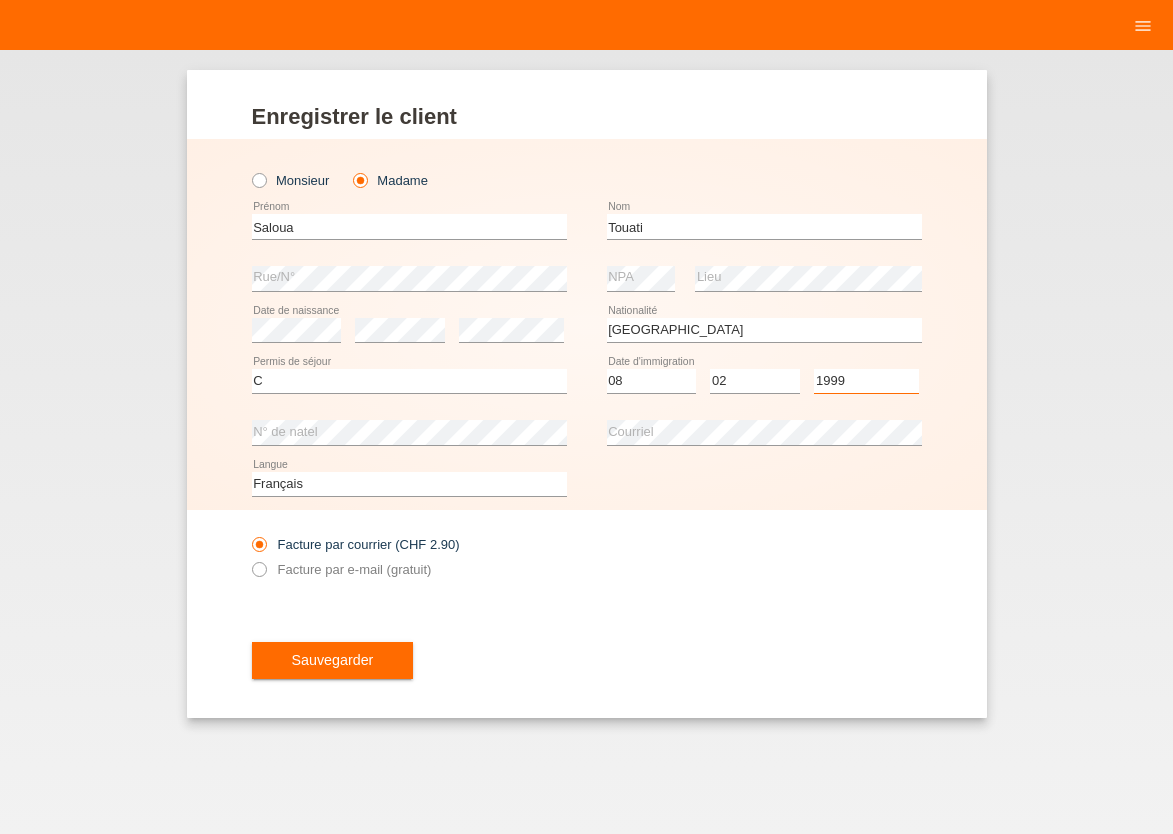 select on "1997" 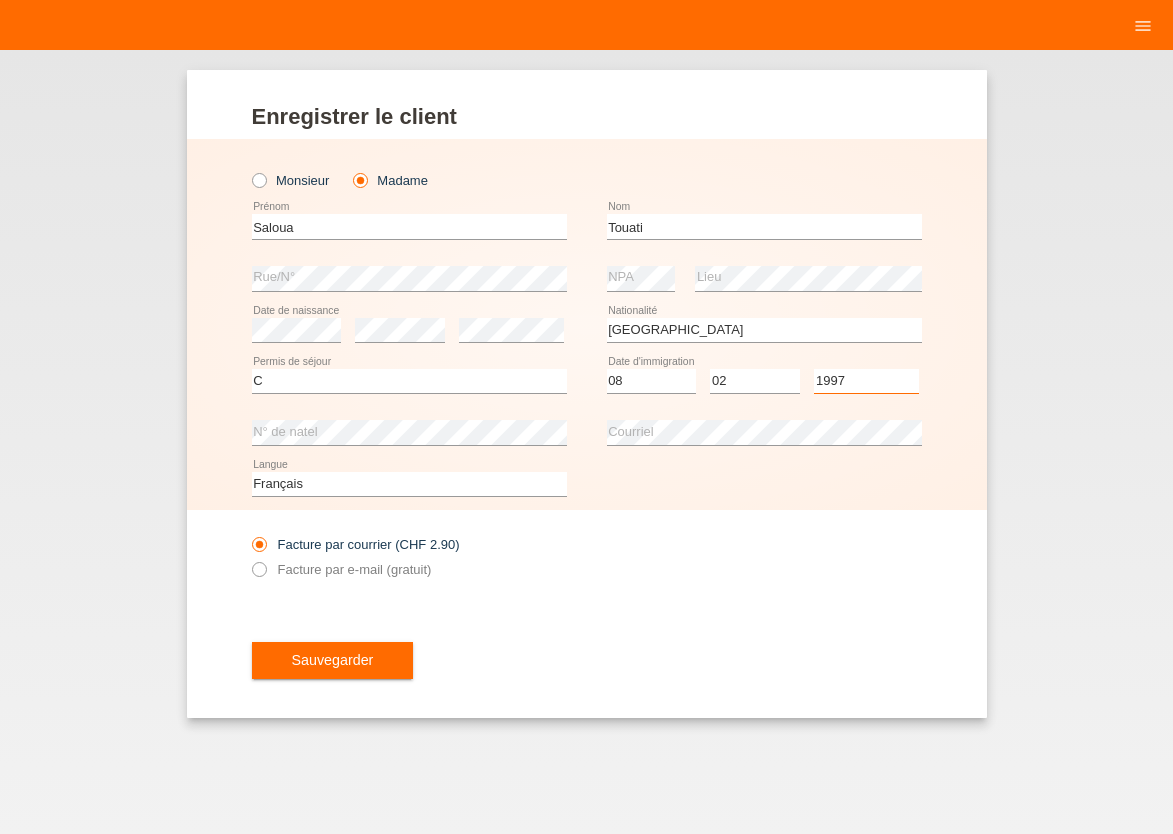 scroll, scrollTop: 0, scrollLeft: 0, axis: both 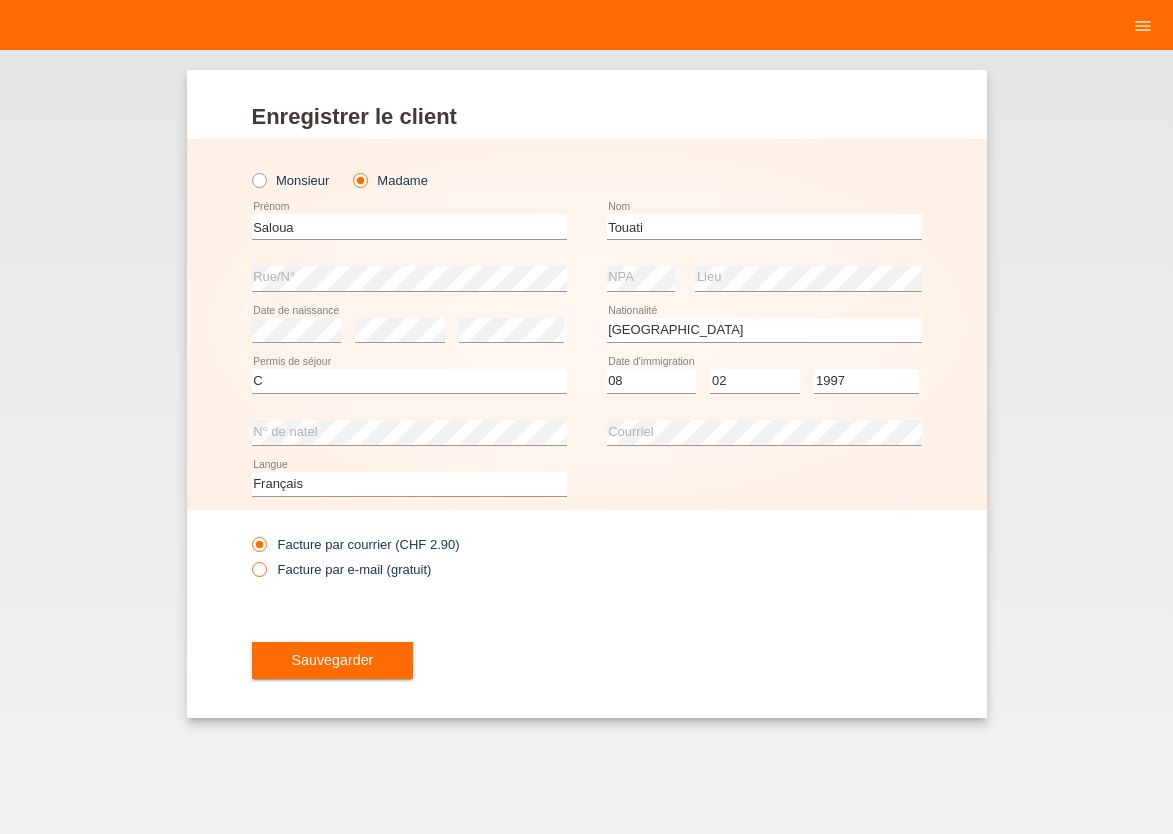 click at bounding box center (248, 558) 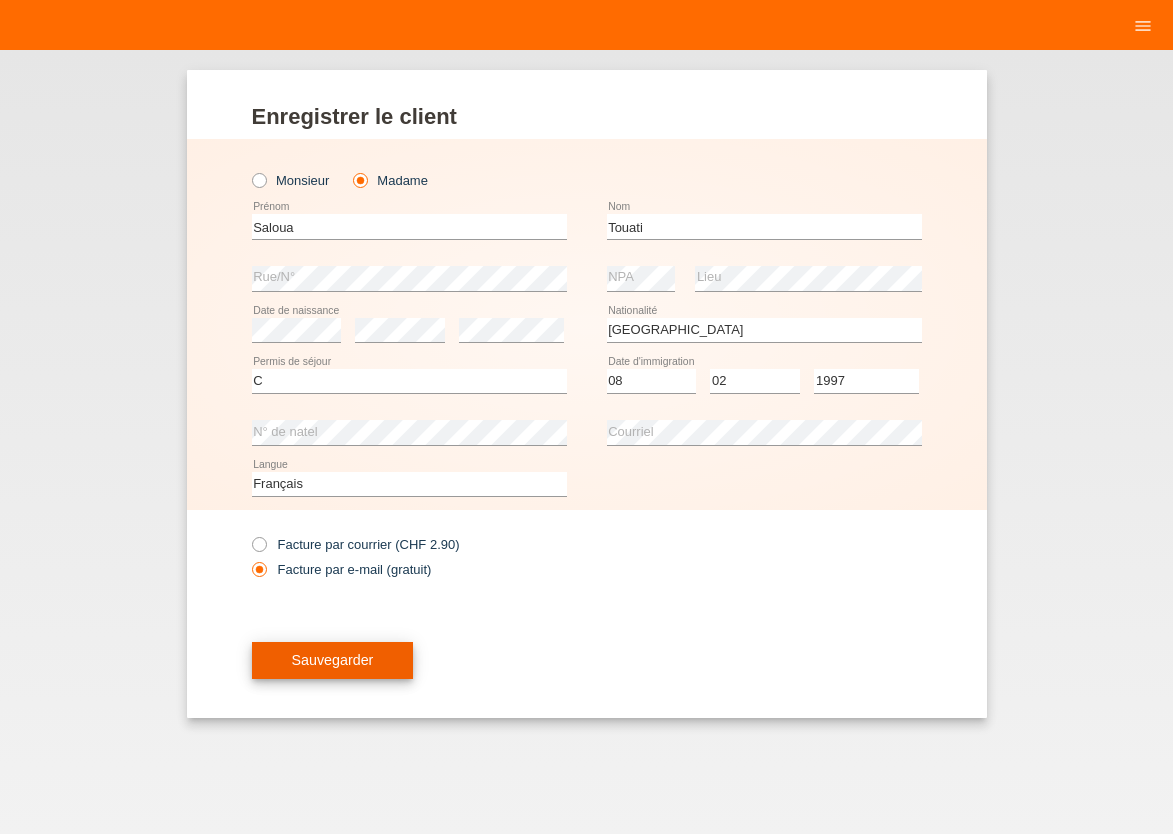 click on "Sauvegarder" at bounding box center (333, 660) 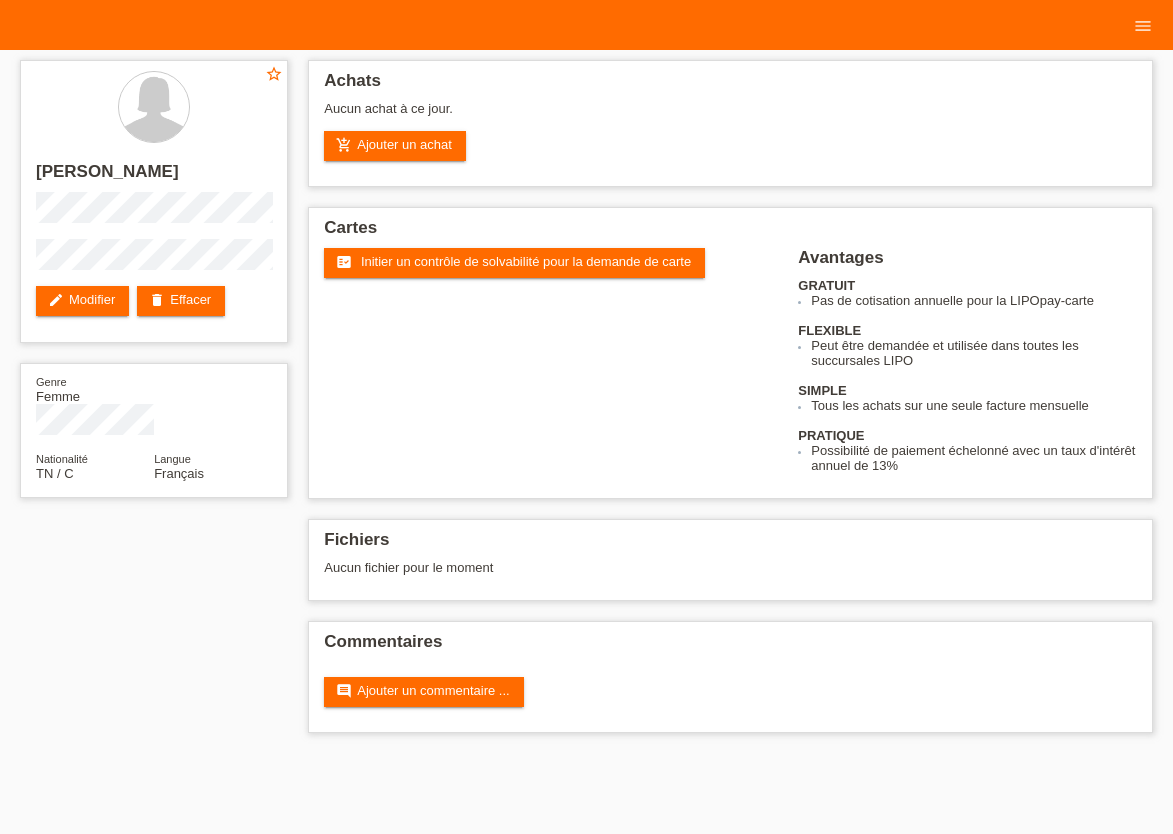scroll, scrollTop: 0, scrollLeft: 0, axis: both 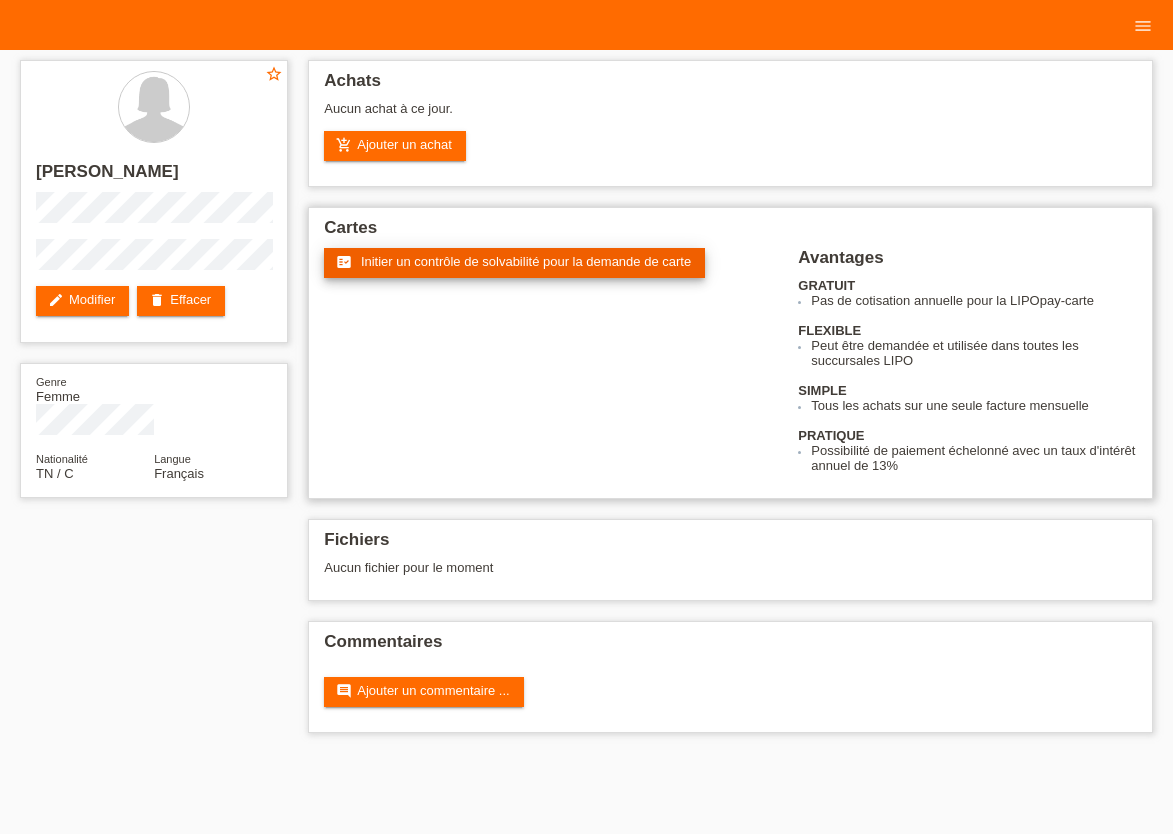 click on "Initier un contrôle de solvabilité pour la demande de carte" at bounding box center [526, 261] 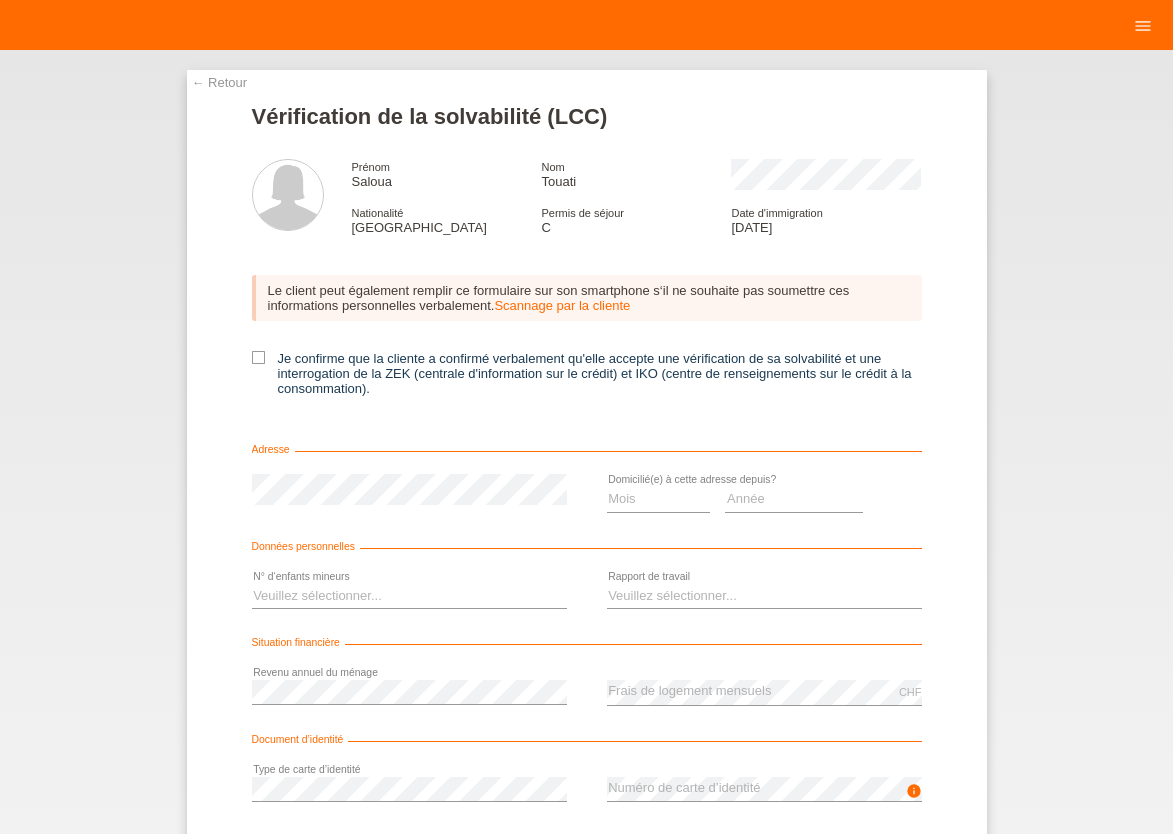 scroll, scrollTop: 0, scrollLeft: 0, axis: both 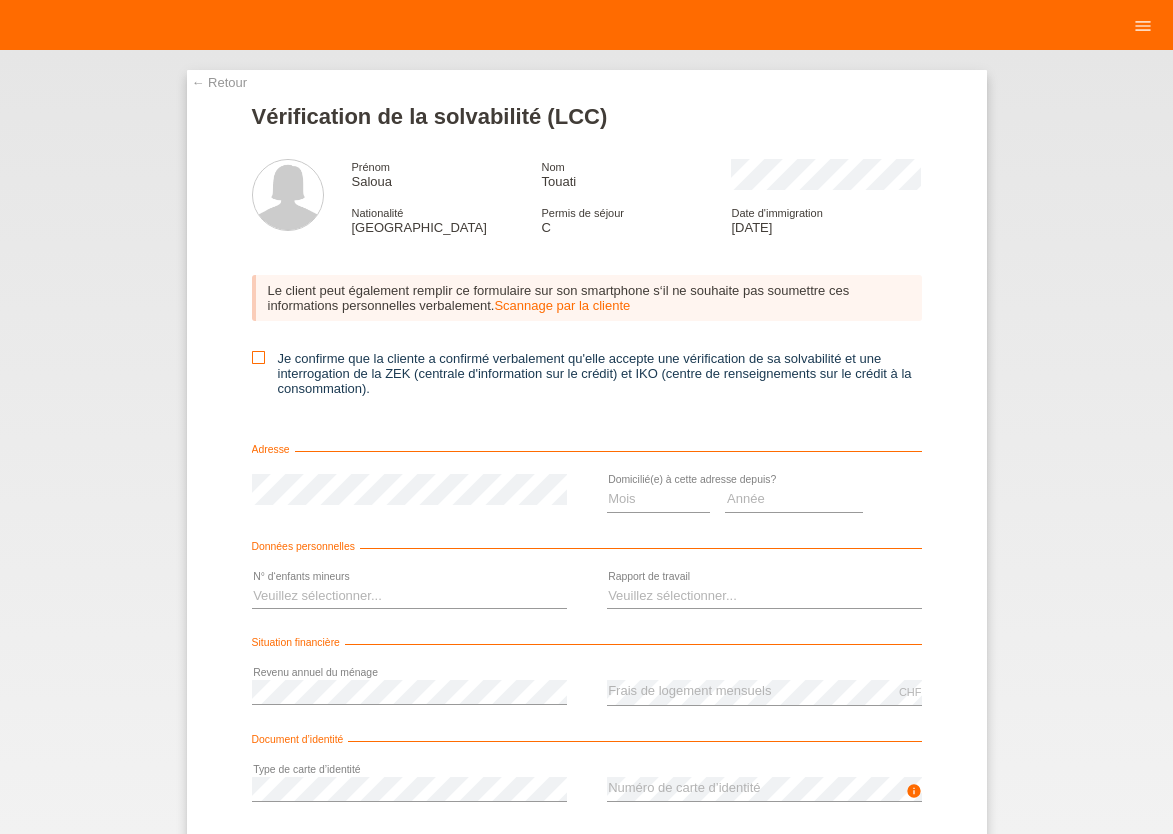 click at bounding box center [258, 357] 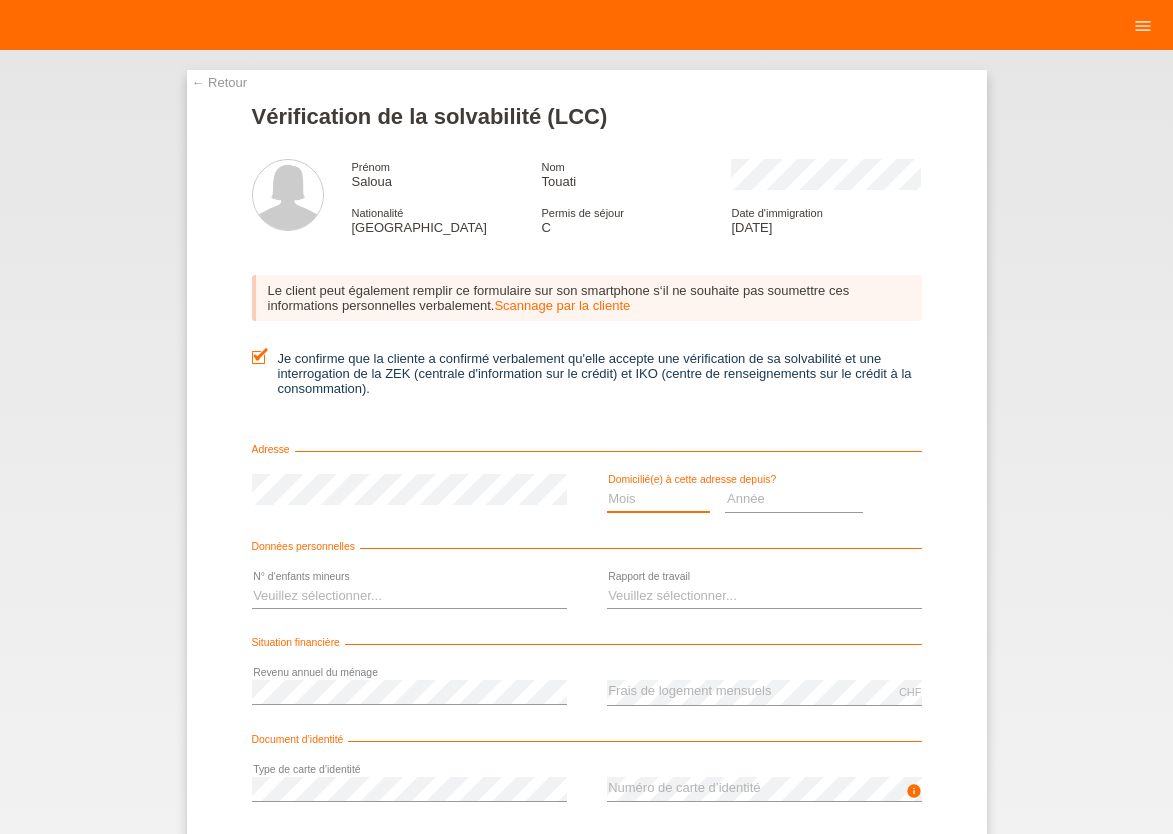 click on "Mois
01
02
03
04
05
06
07
08
09
10" at bounding box center (659, 499) 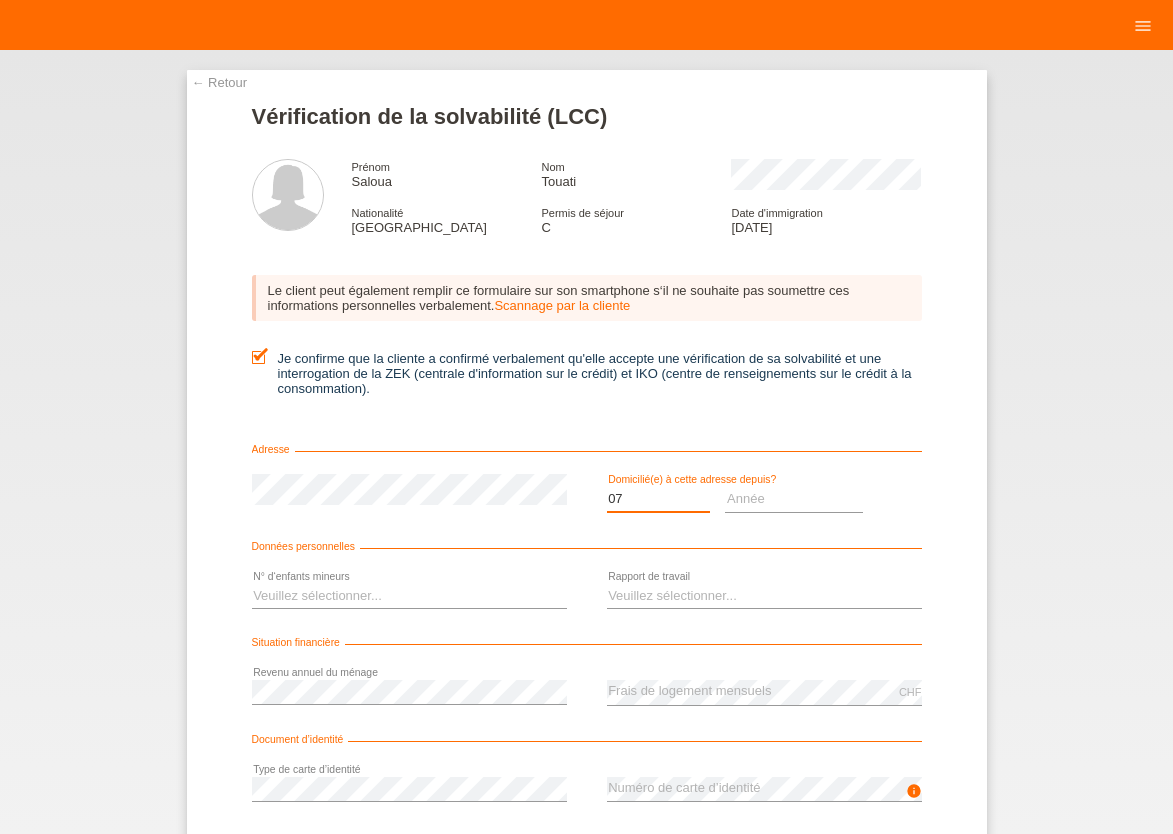 click on "07" at bounding box center (0, 0) 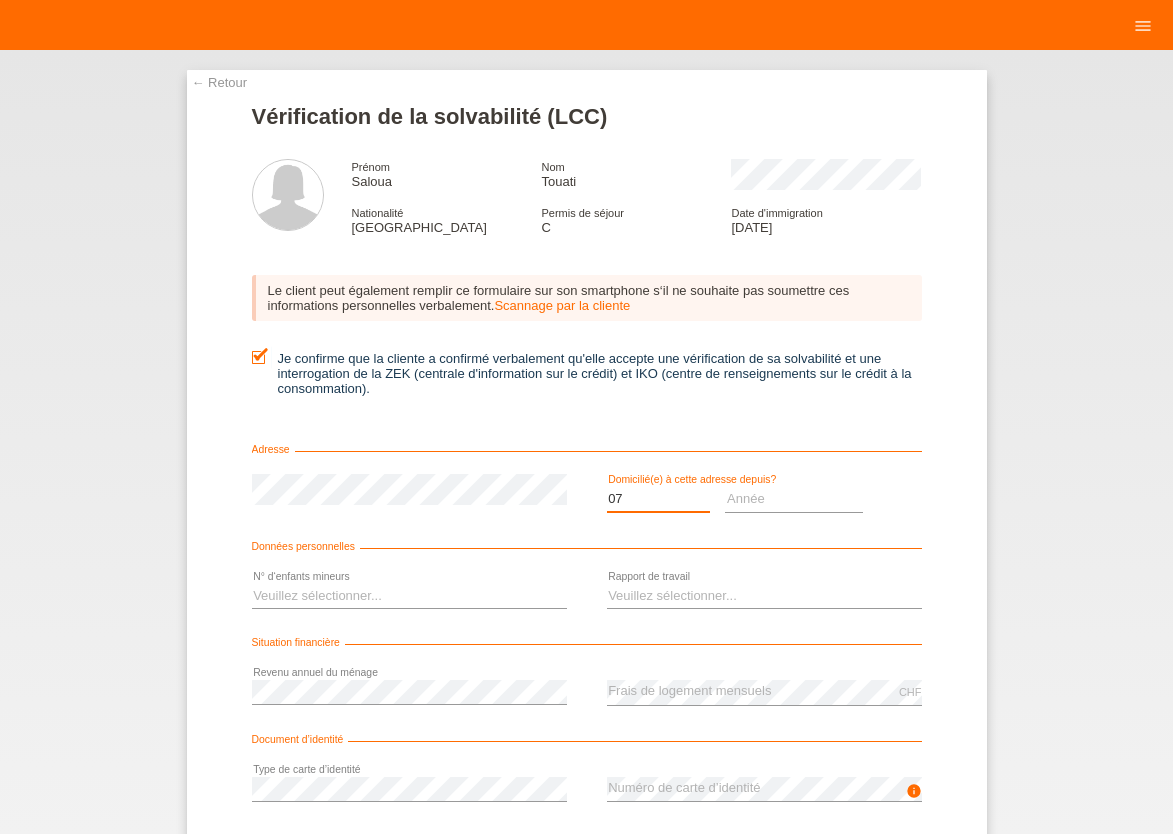 scroll, scrollTop: 0, scrollLeft: 0, axis: both 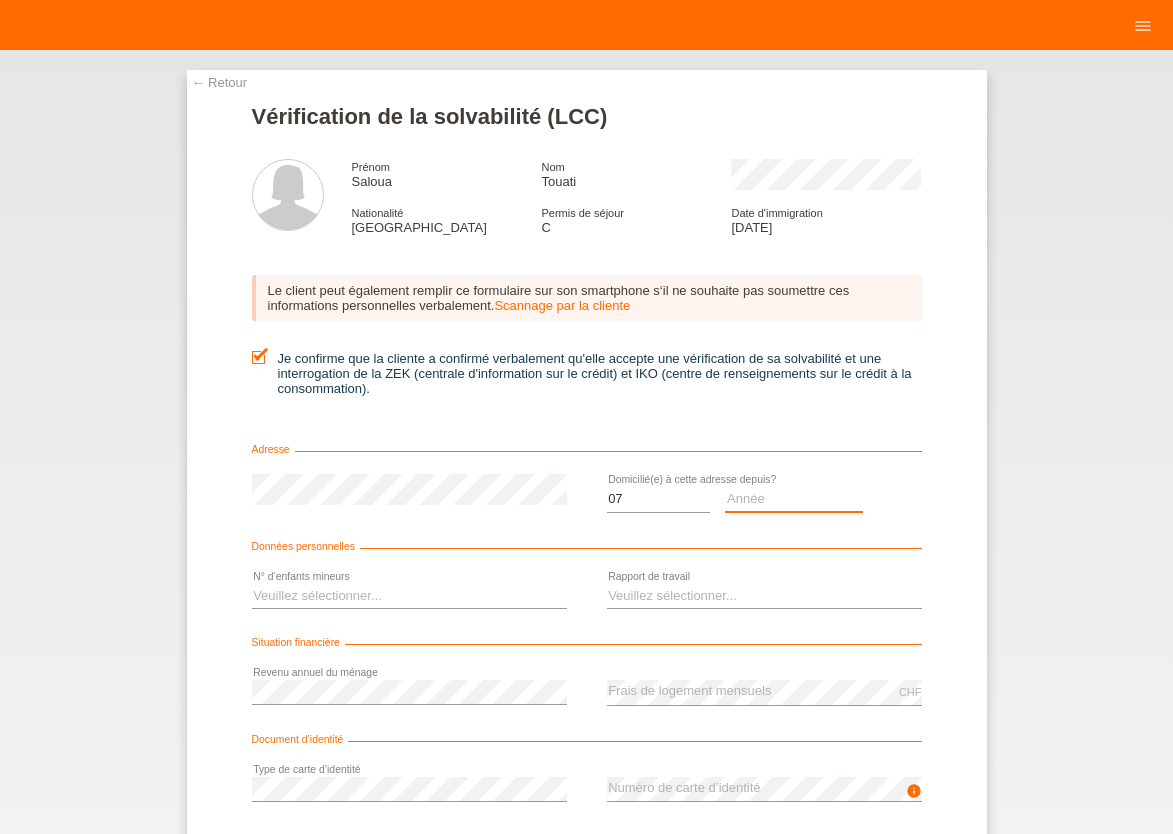 click on "Année
2025
2024
2023
2022
2021
2020
2019
2018
2017
2016 2015 2014 2013 2012 2011 2010 2009 2008 2007 2006 2005 2004 2003" at bounding box center (794, 499) 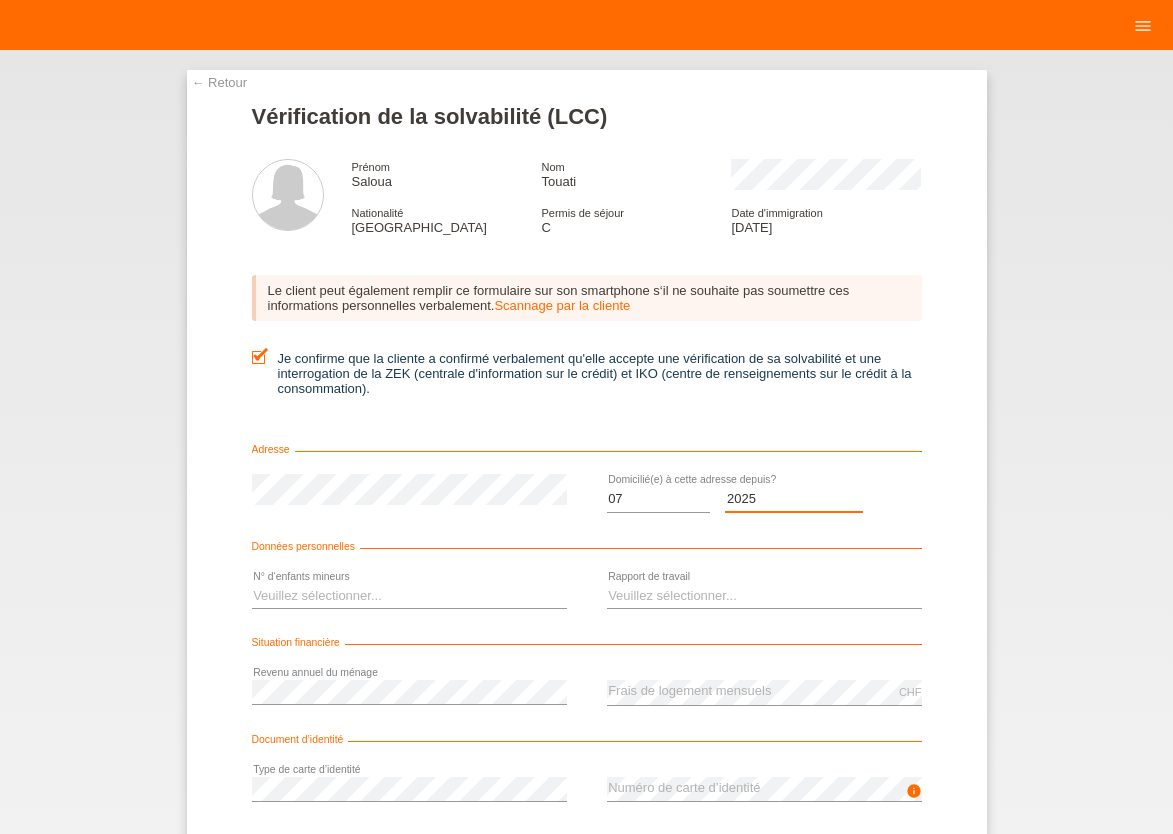 click on "2025" at bounding box center [0, 0] 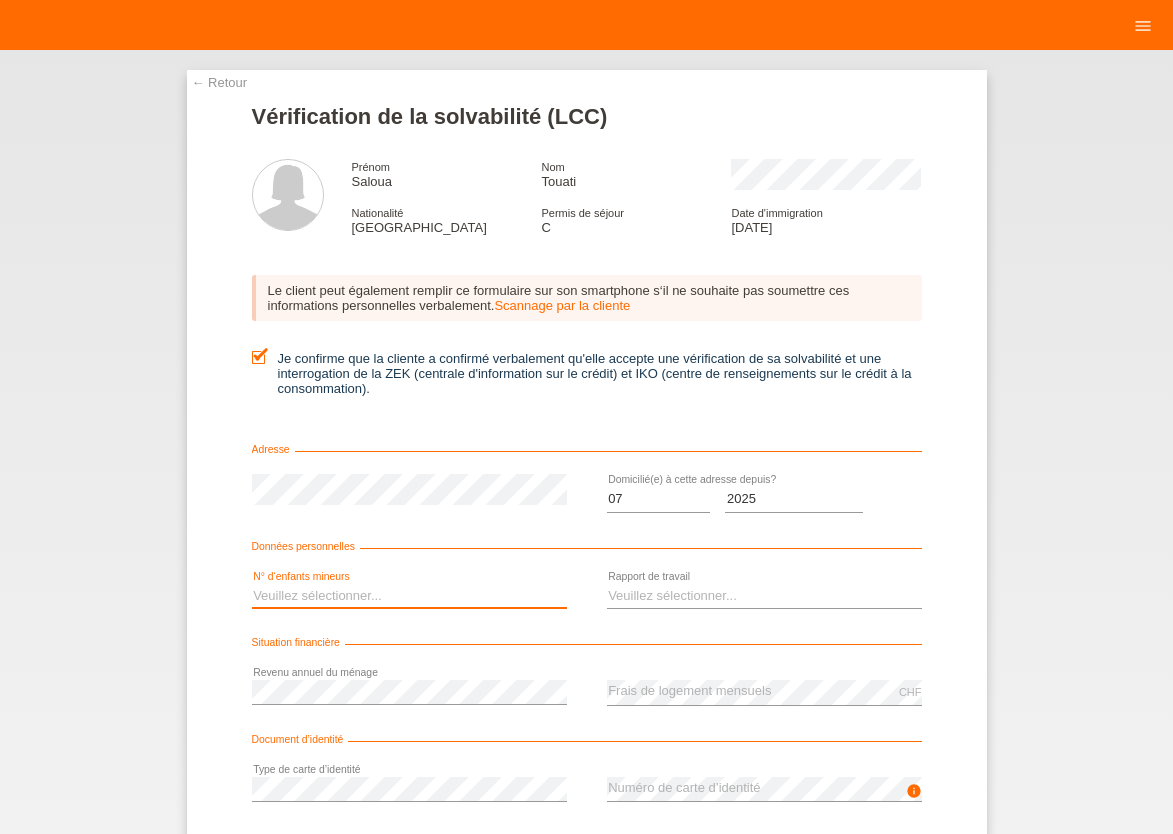 click on "Veuillez sélectionner...
0
1
2
3
4
5
6
7
8
9" at bounding box center (409, 596) 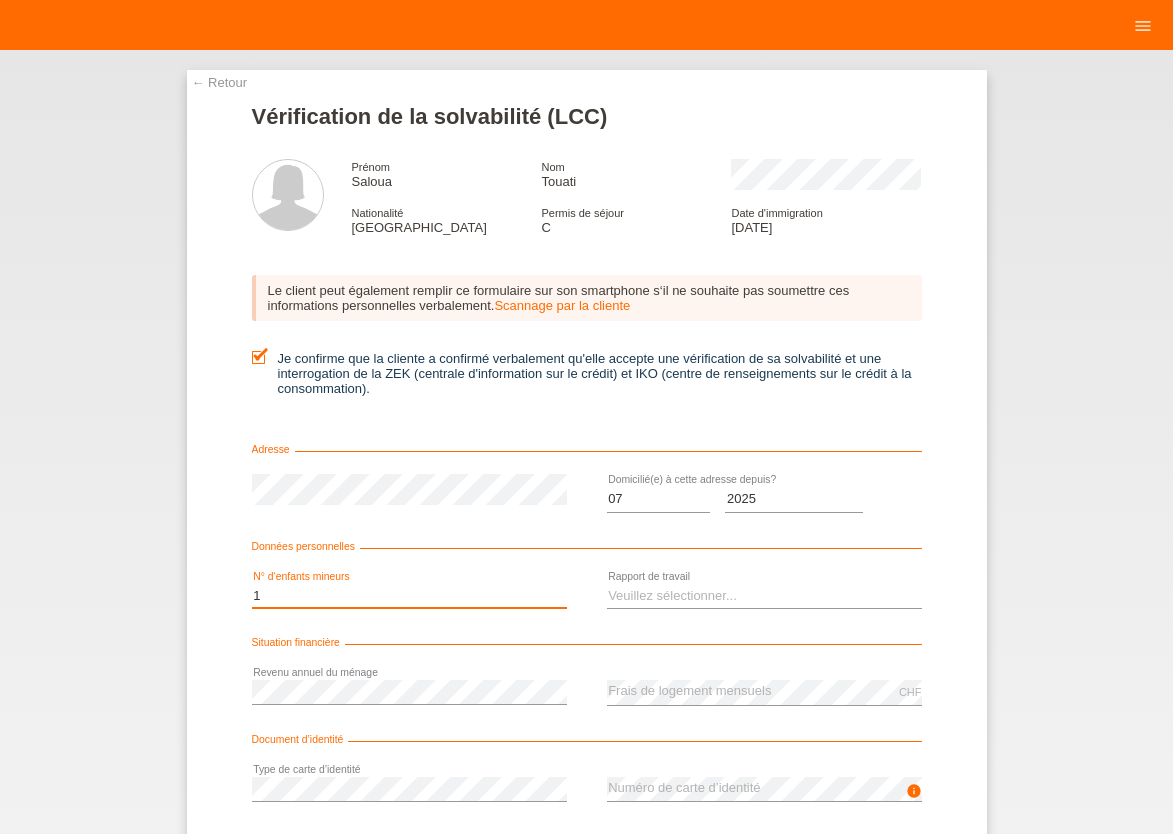 click on "1" at bounding box center [0, 0] 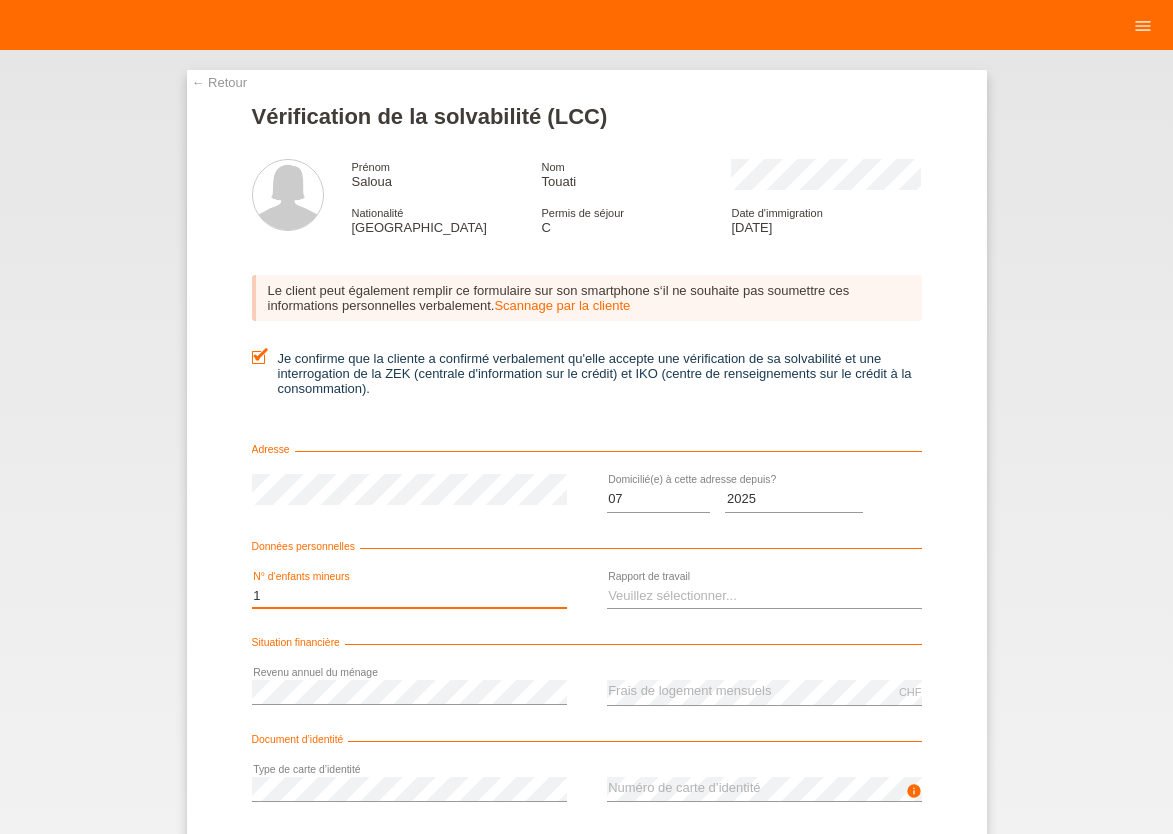 scroll, scrollTop: 0, scrollLeft: 0, axis: both 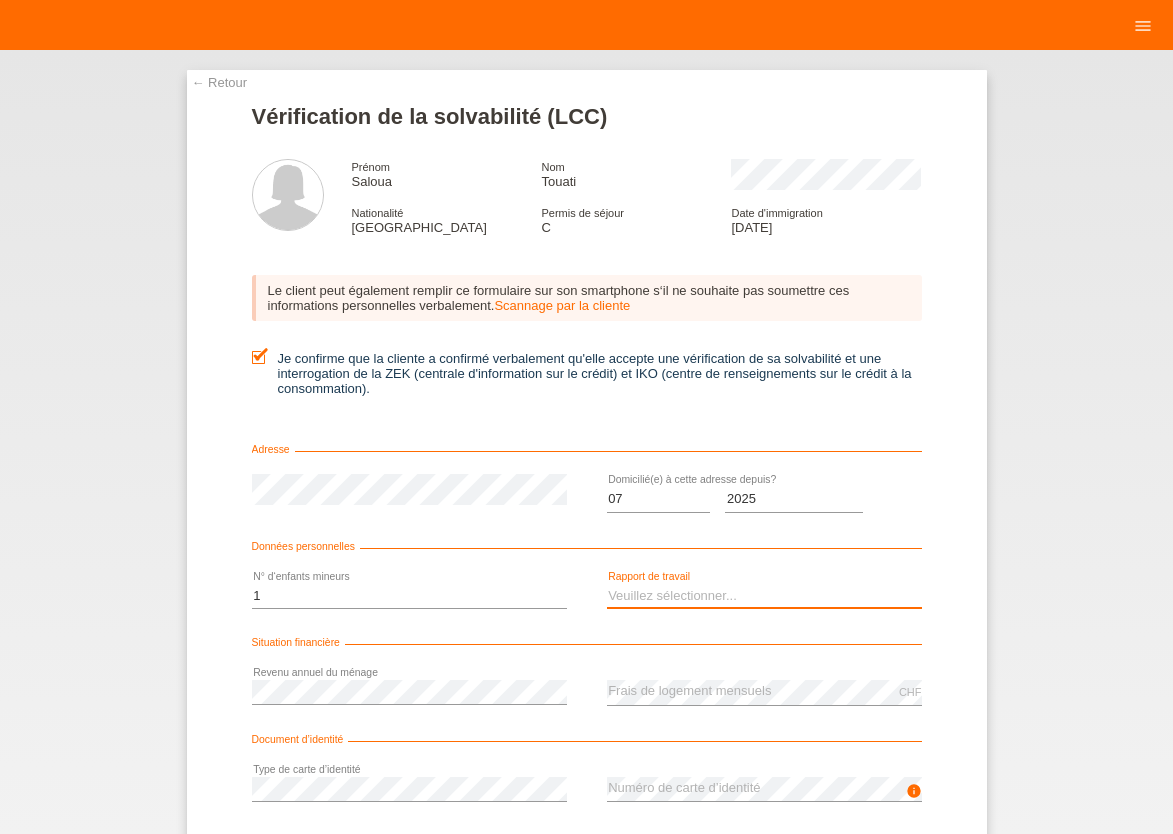 click on "Veuillez sélectionner...
A durée indéterminée
A durée déterminée
Apprenti/étudiant
Retraité(e)
Sans activité lucrative
Femme/homme au foyer
Indépendant(e)" at bounding box center [764, 596] 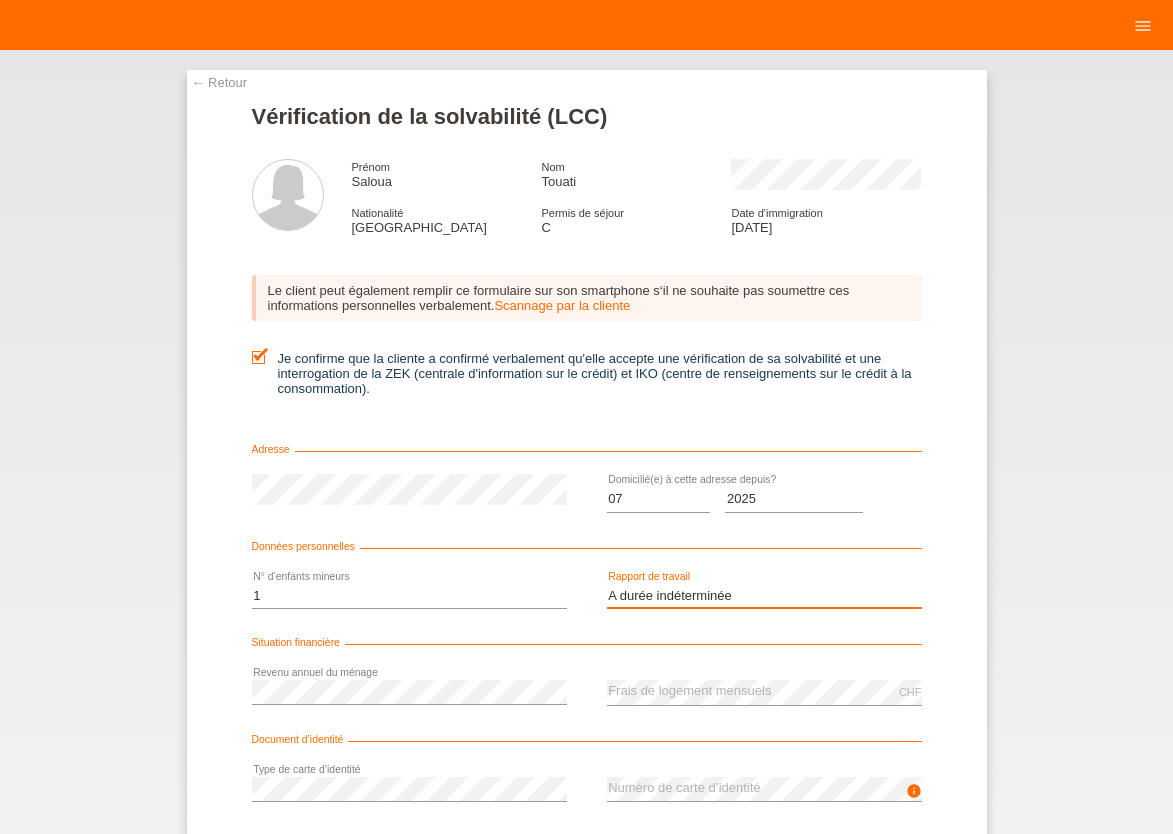 click on "A durée indéterminée" at bounding box center [0, 0] 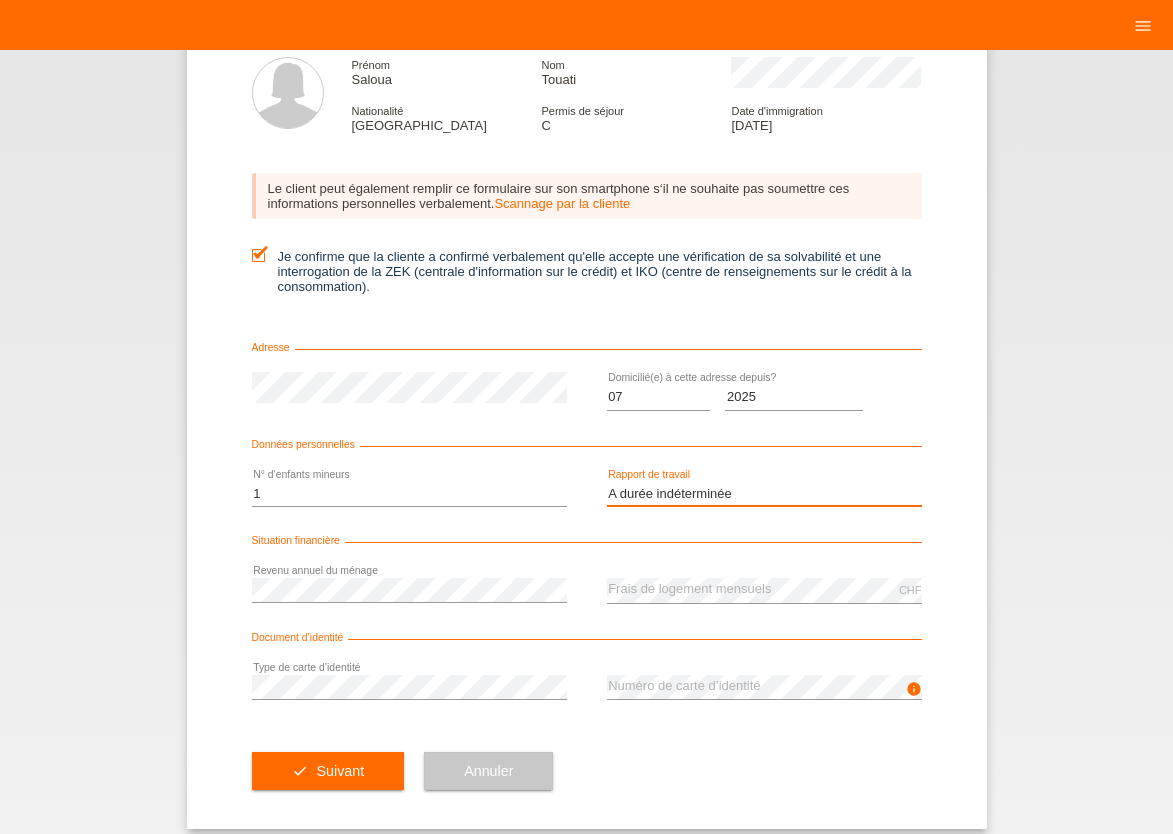scroll, scrollTop: 123, scrollLeft: 0, axis: vertical 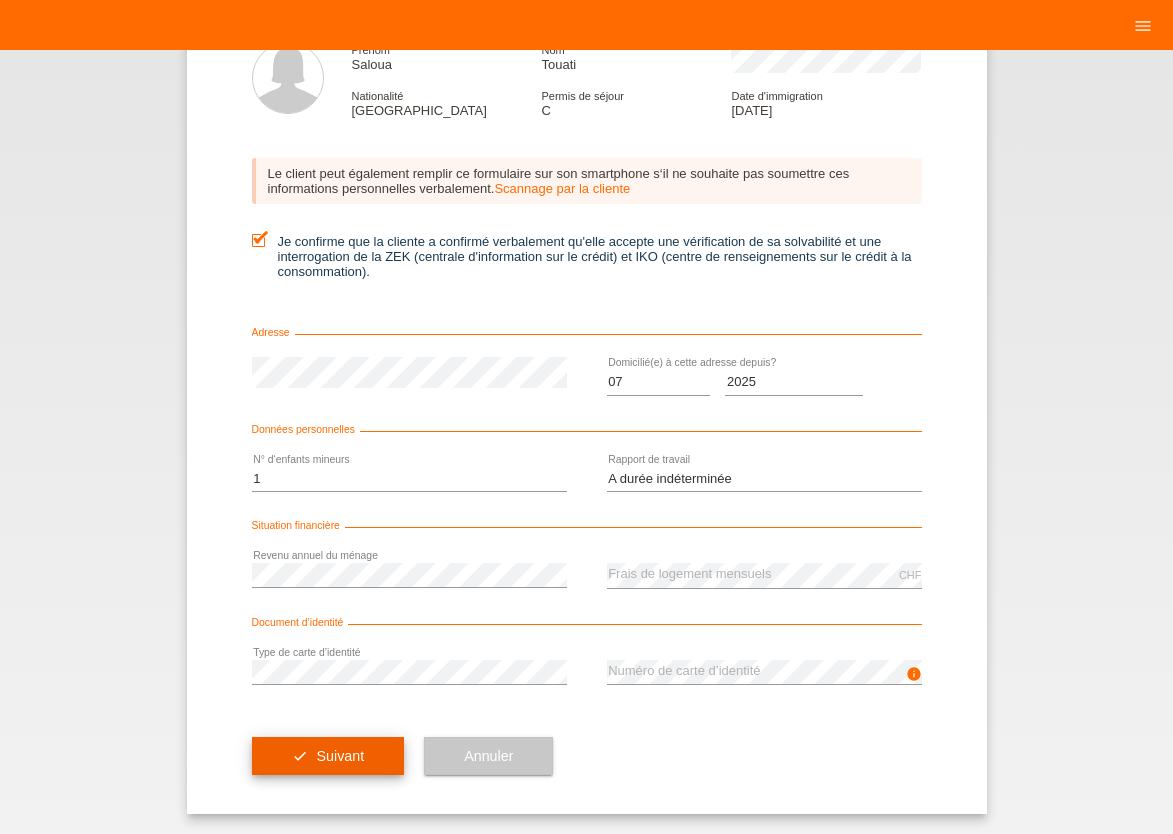 click on "check   Suivant" at bounding box center [328, 756] 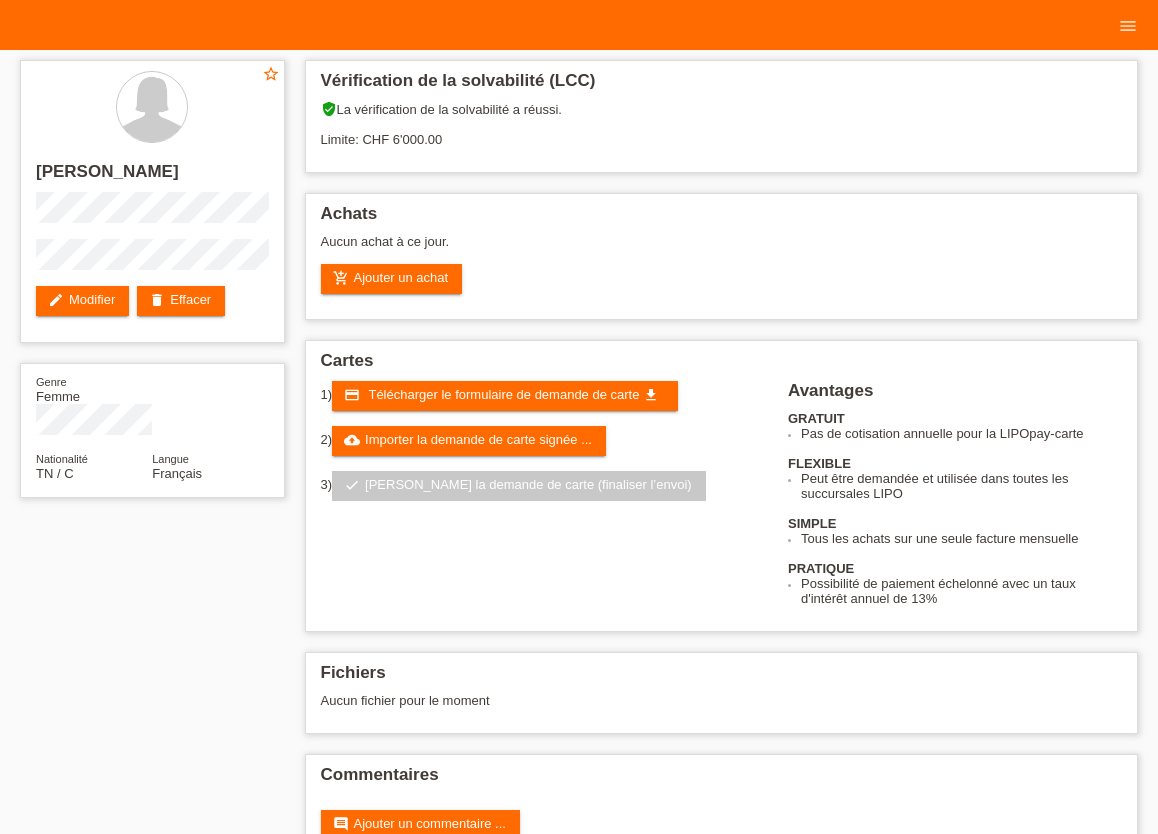 scroll, scrollTop: 0, scrollLeft: 0, axis: both 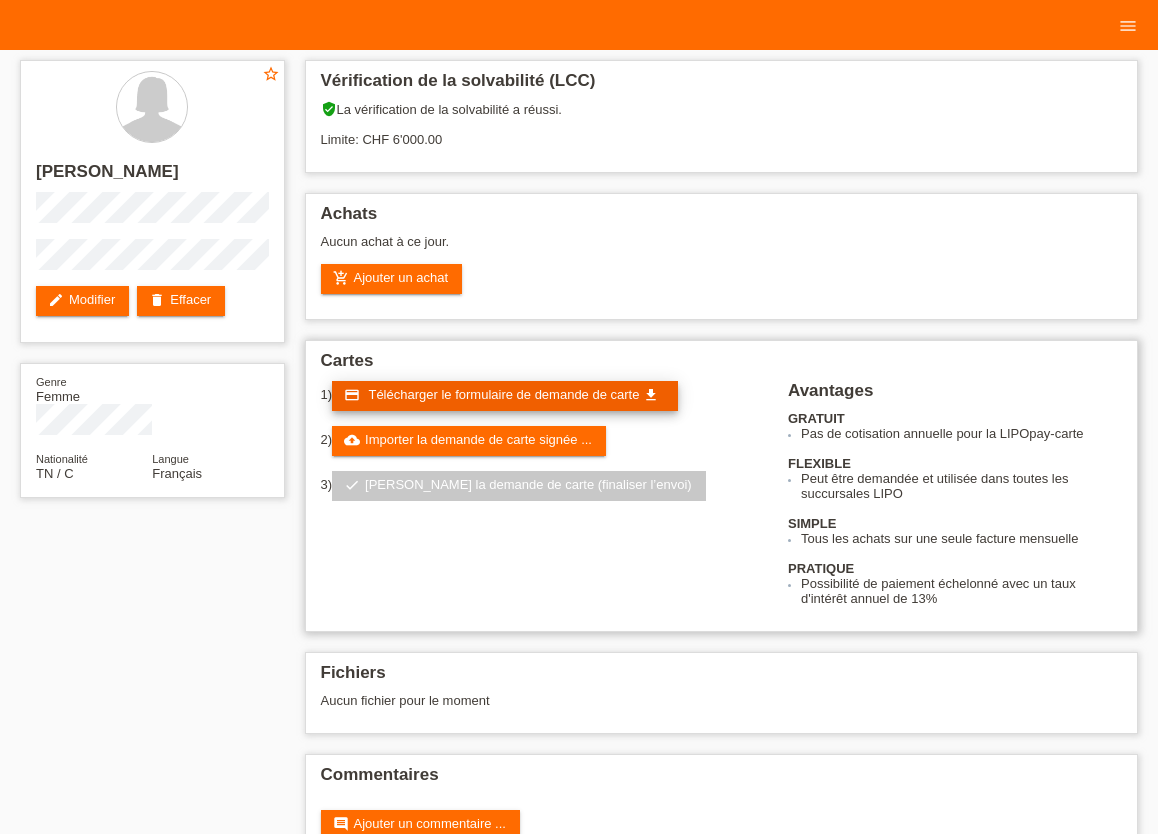 click on "Télécharger le formulaire de demande de carte" at bounding box center [503, 394] 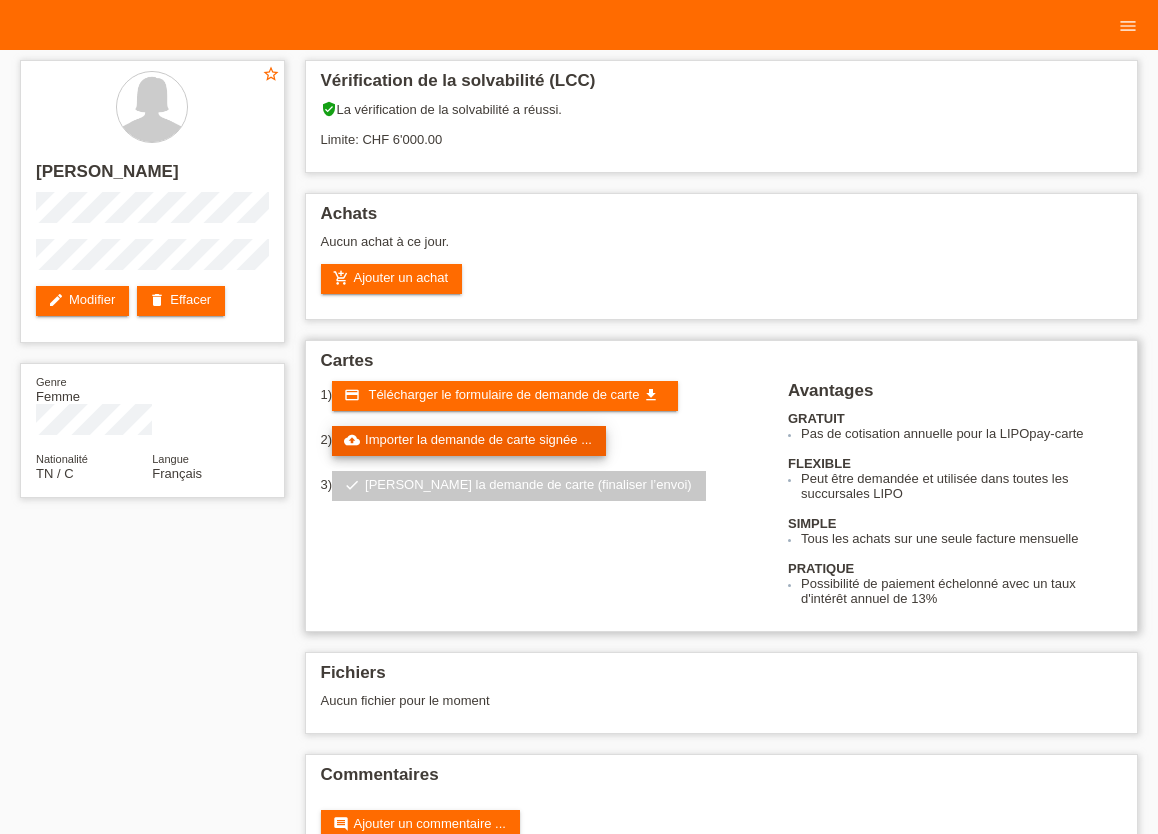 click on "cloud_upload  Importer la demande de carte signée ..." at bounding box center (469, 441) 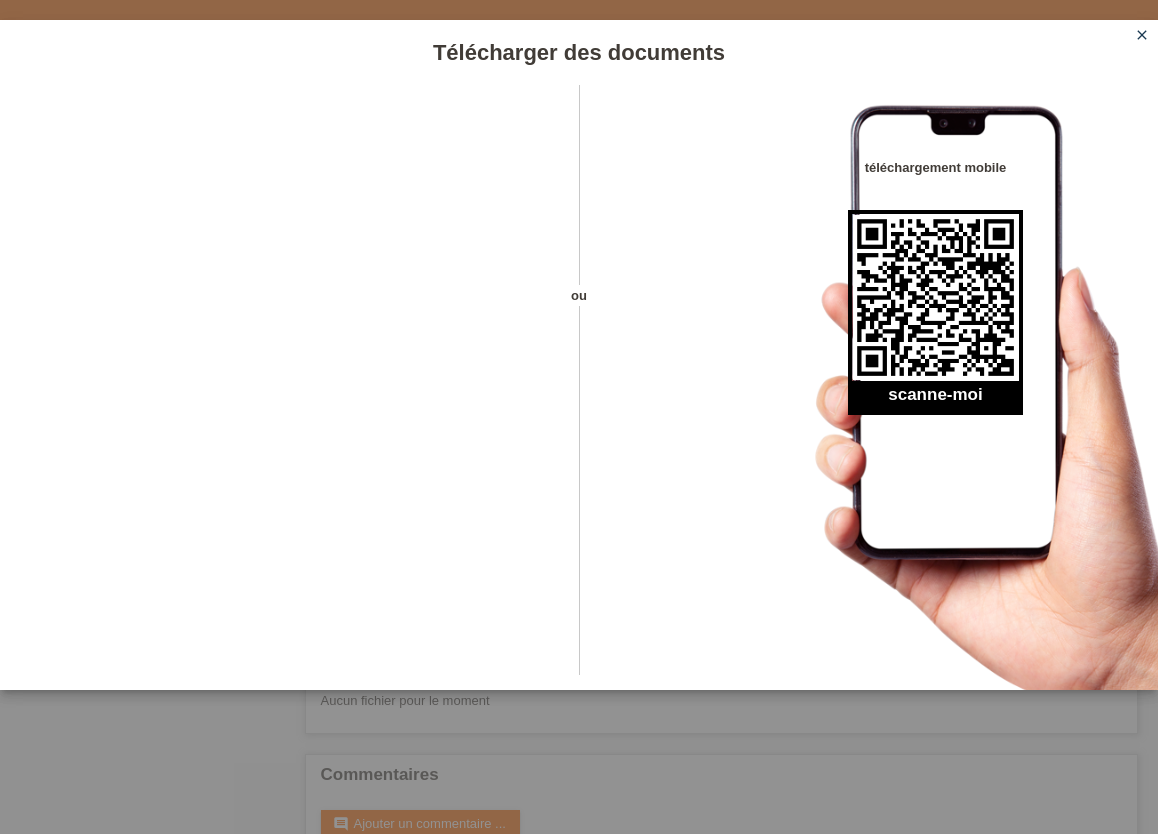 click on "close" at bounding box center [1142, 35] 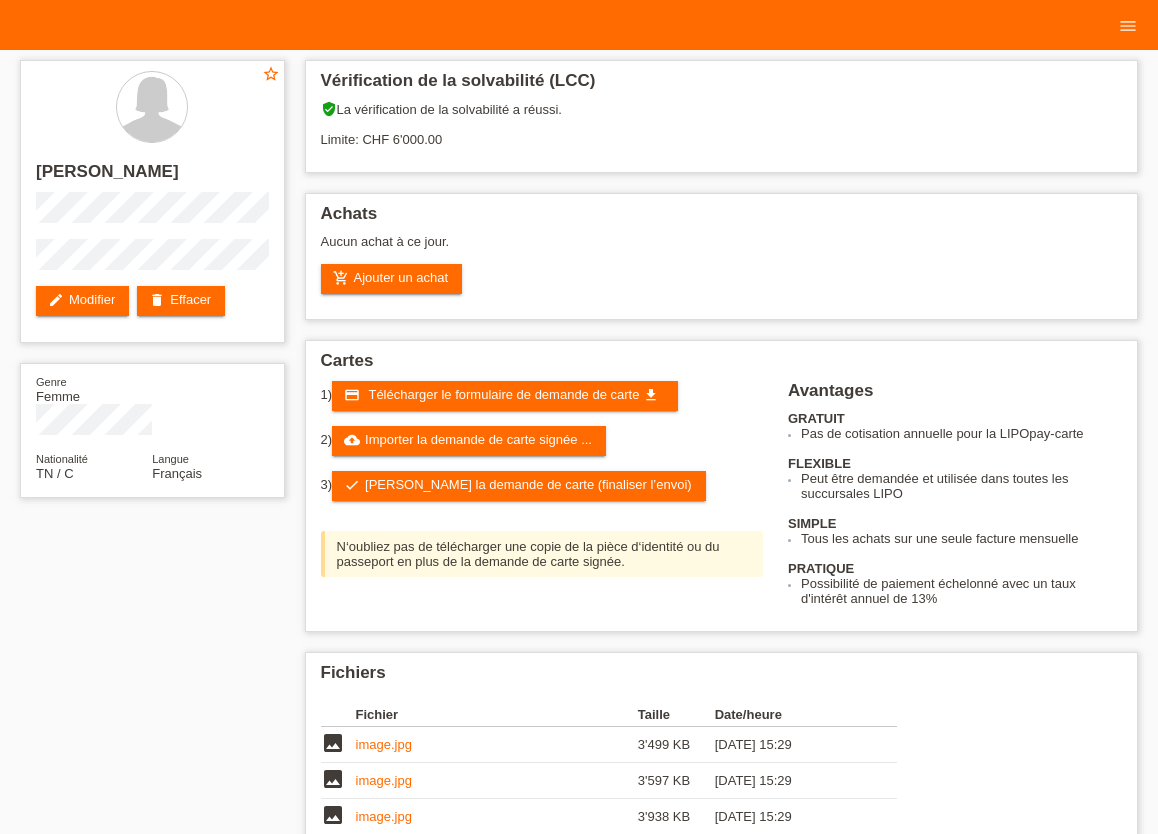 scroll, scrollTop: 0, scrollLeft: 0, axis: both 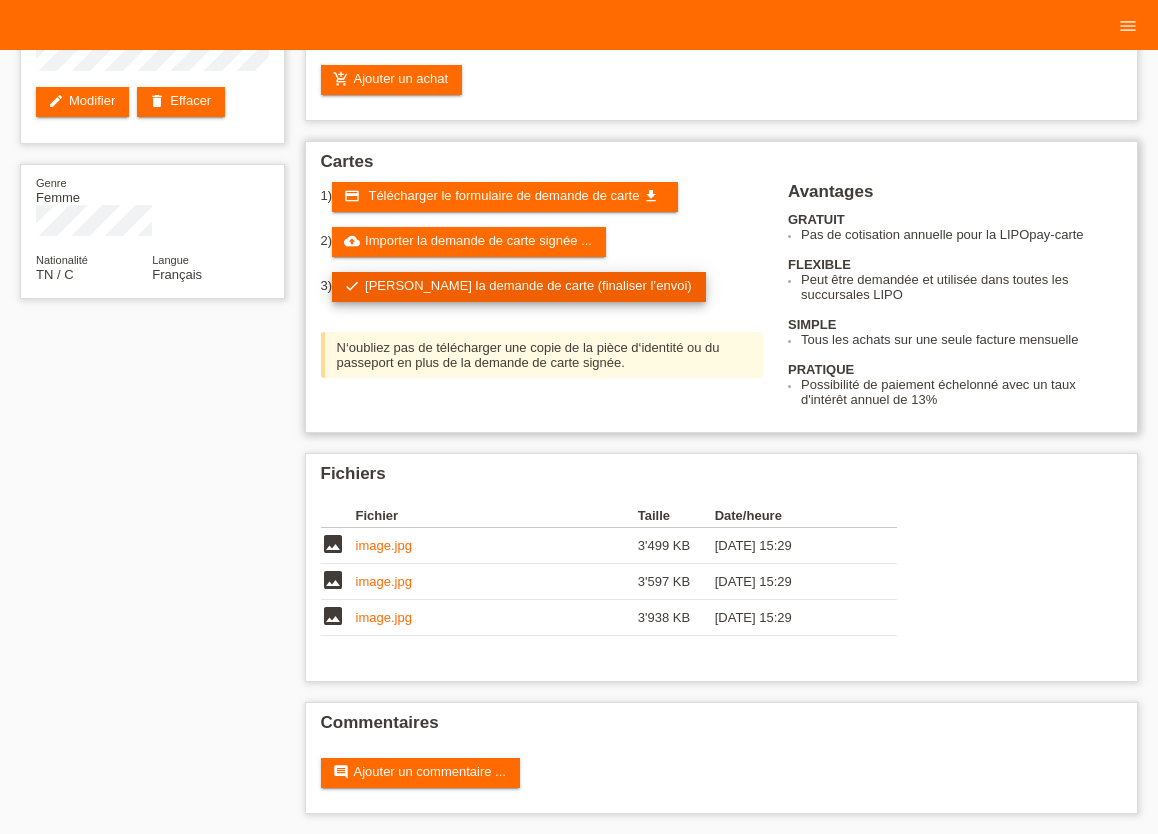 click on "check  Soumettre la demande de carte (finaliser l’envoi)" at bounding box center [519, 287] 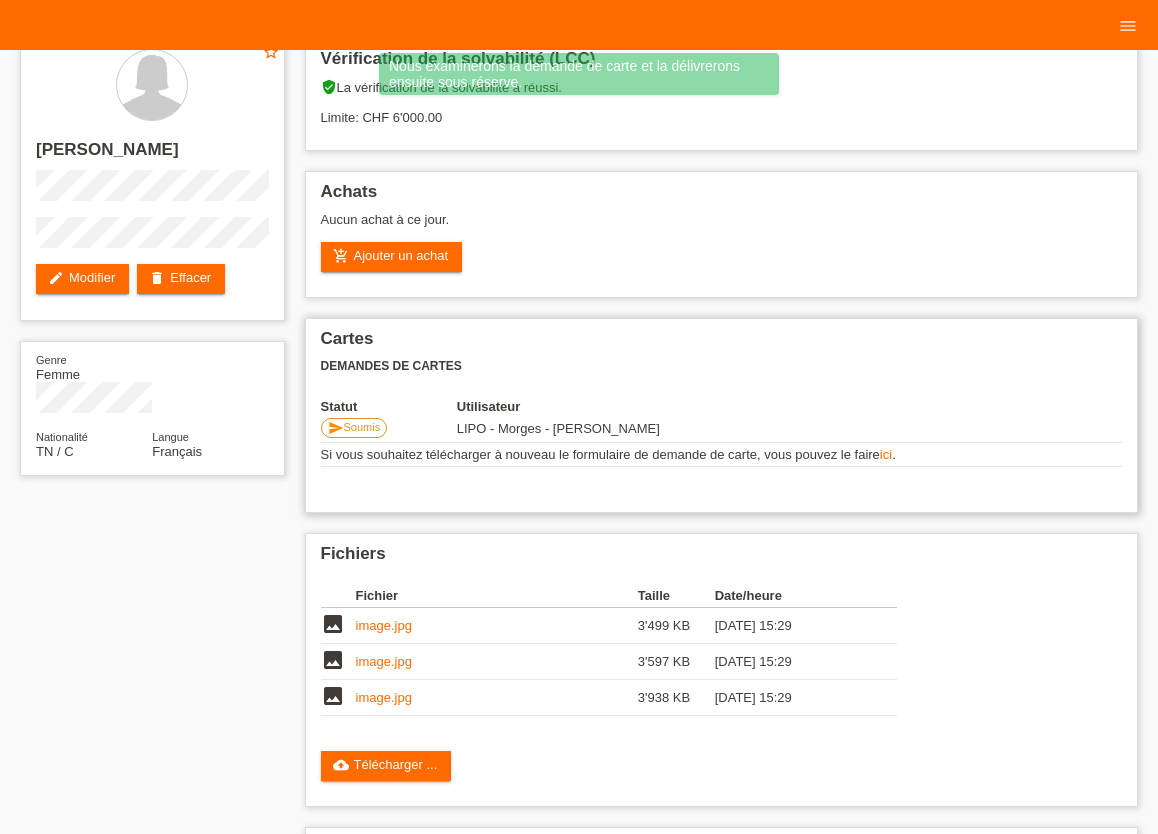 scroll, scrollTop: 0, scrollLeft: 0, axis: both 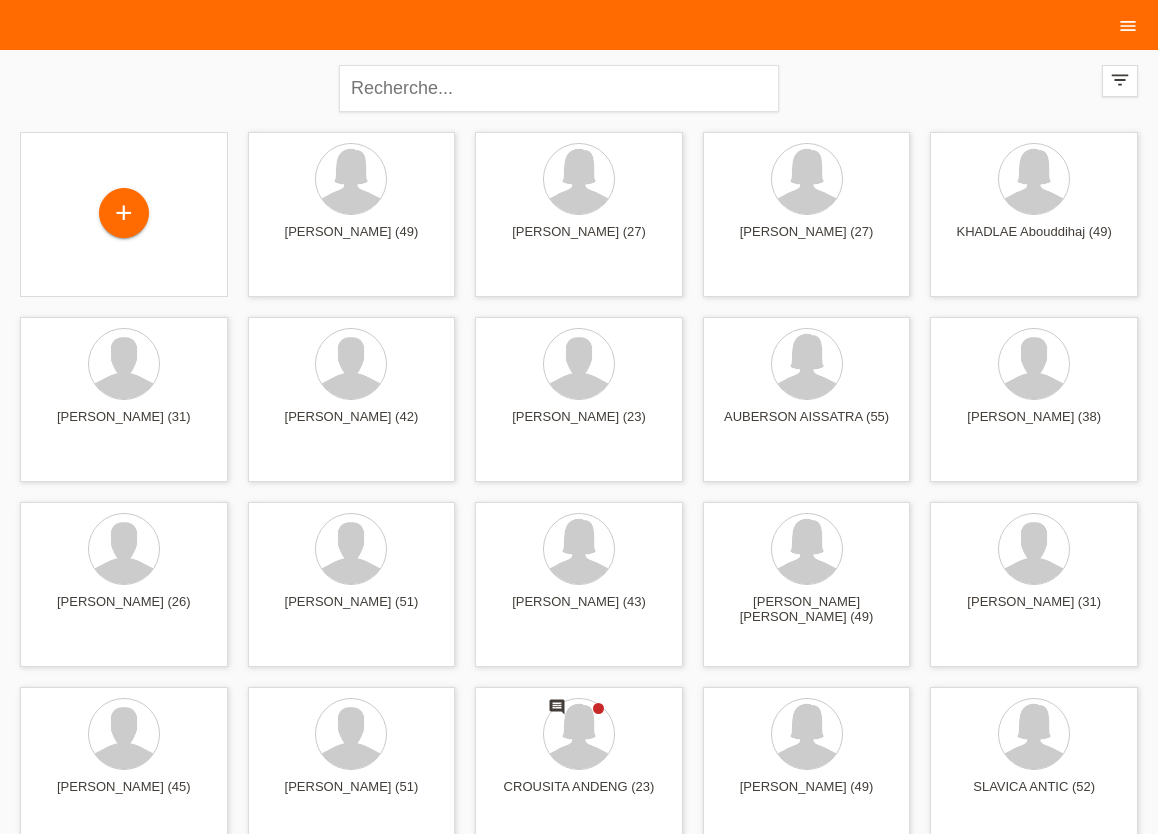 click on "menu" at bounding box center [1128, 26] 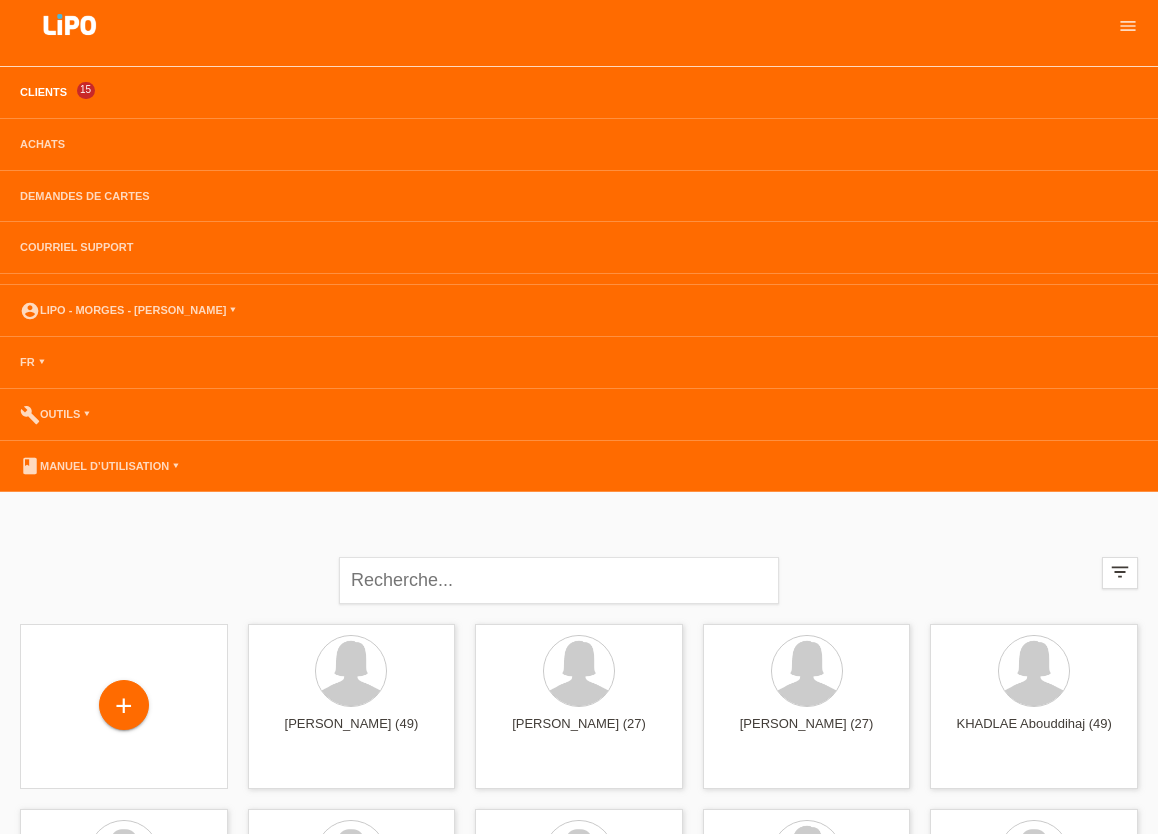 click on "Achats" at bounding box center (579, 145) 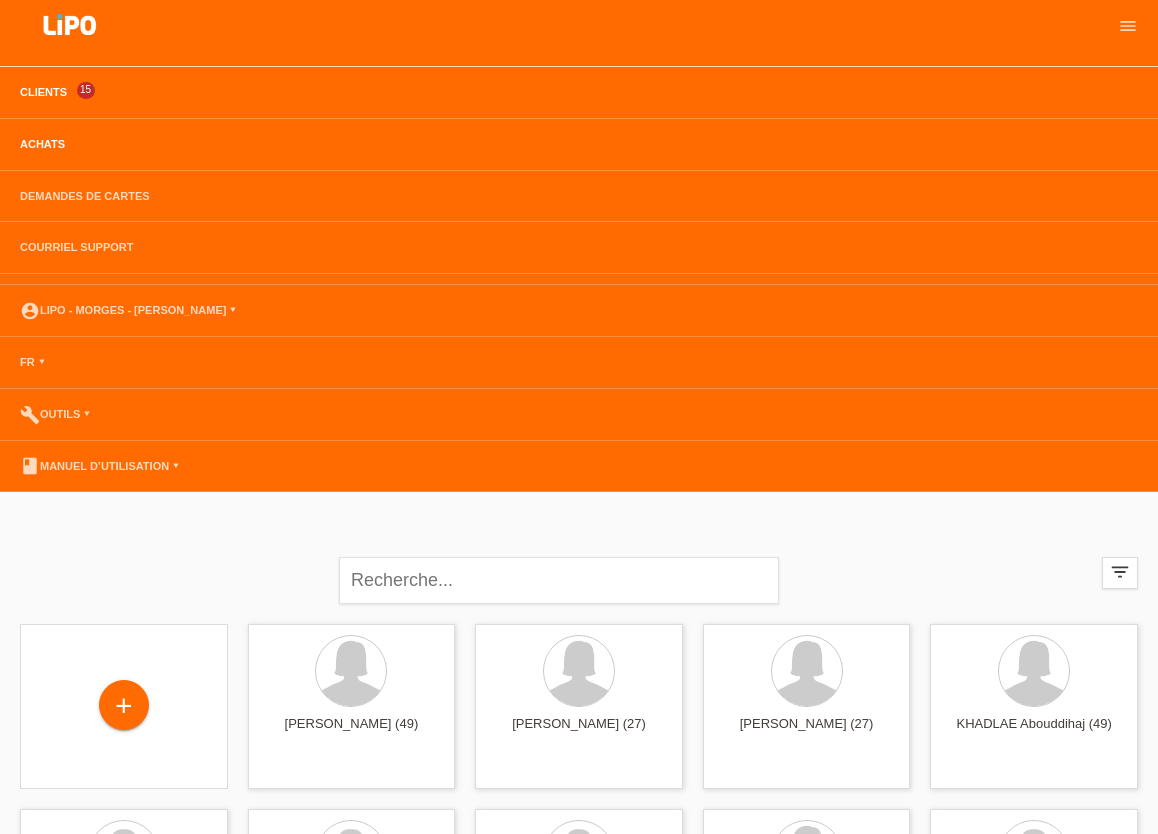 click on "Achats" at bounding box center [42, 144] 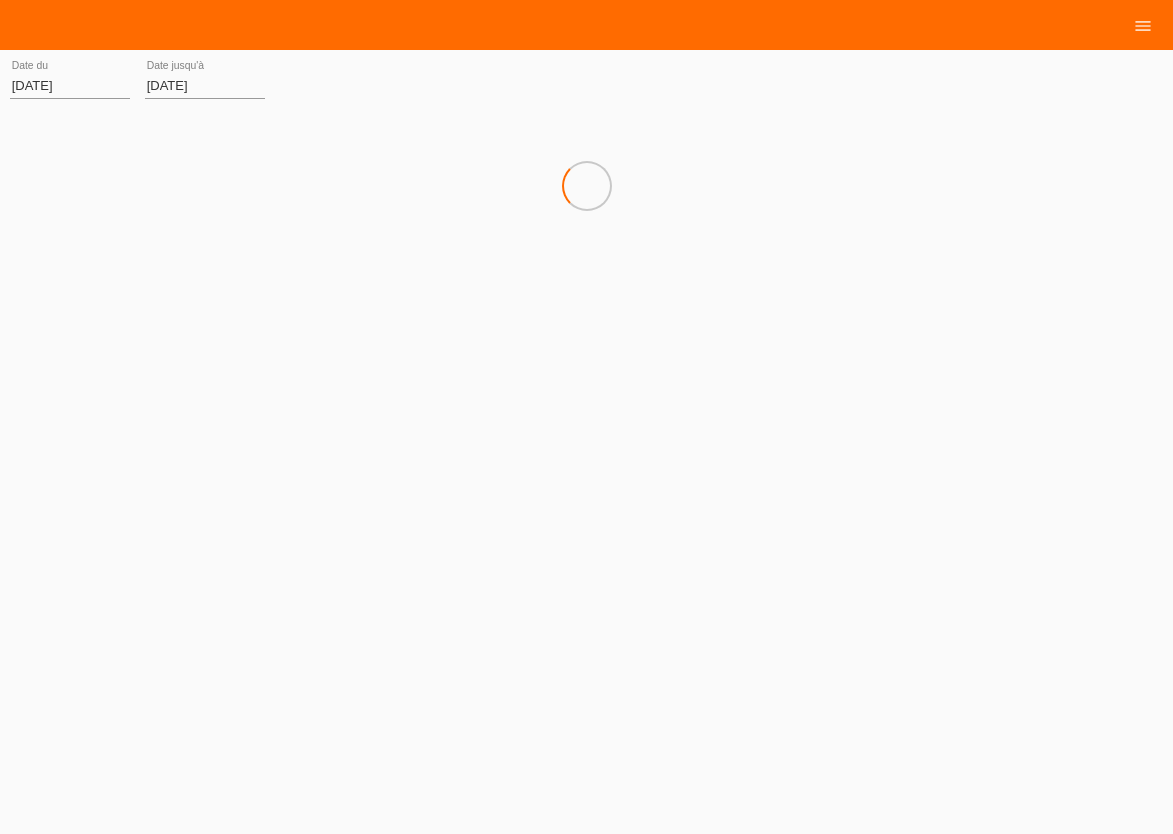 scroll, scrollTop: 0, scrollLeft: 0, axis: both 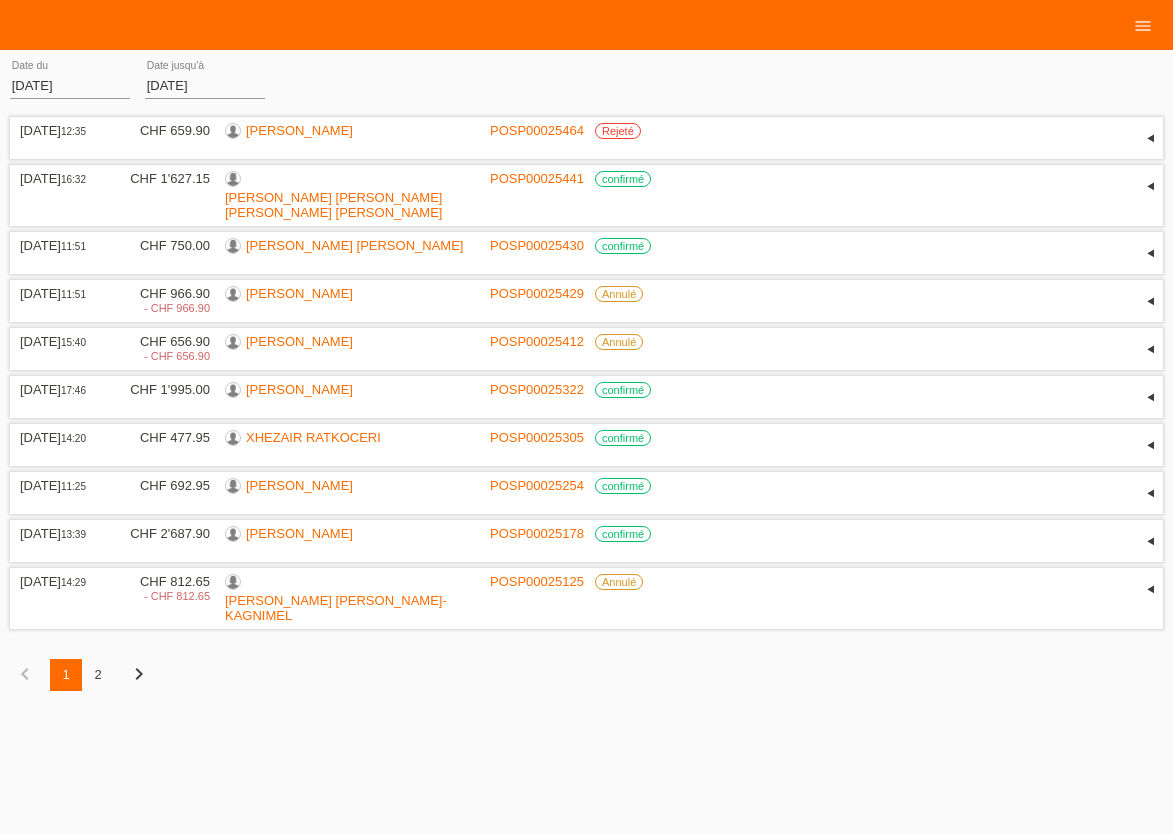 click on "Clients
15
Achats
Demandes de cartes
Courriel Support
menu" at bounding box center (586, 360) 